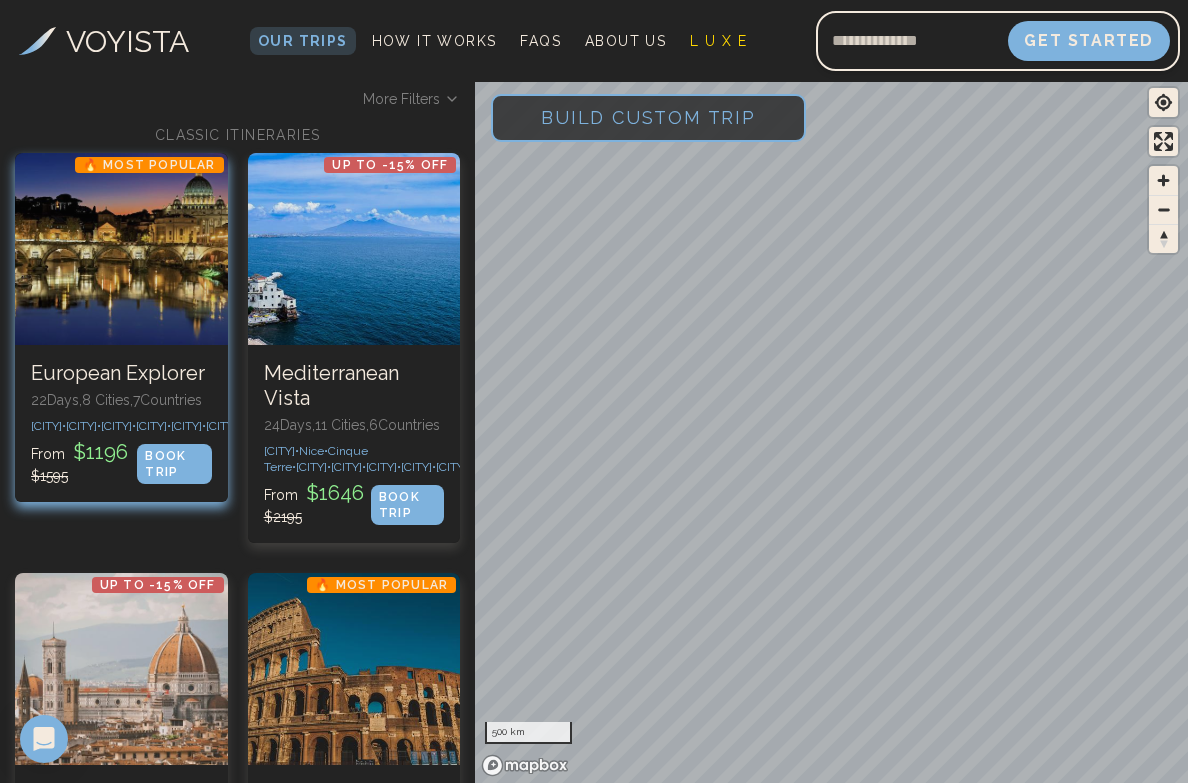 scroll, scrollTop: 105, scrollLeft: 0, axis: vertical 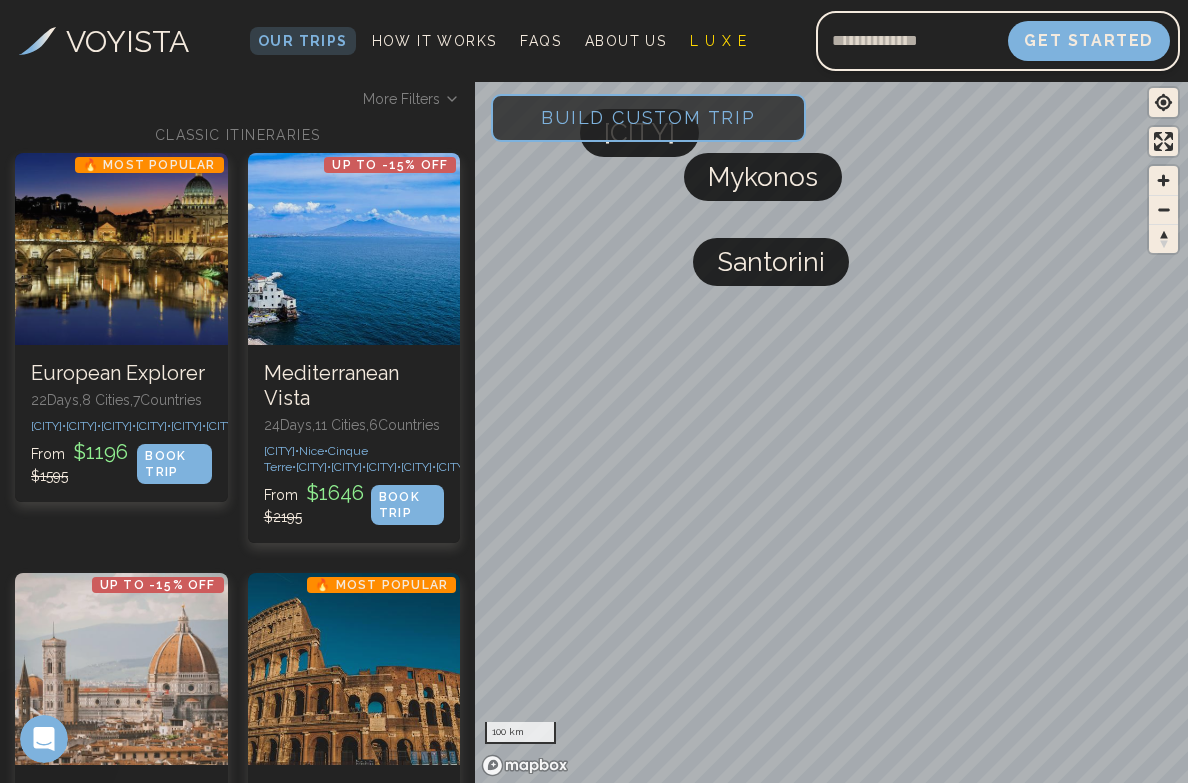 click on "Mykonos" at bounding box center (763, 177) 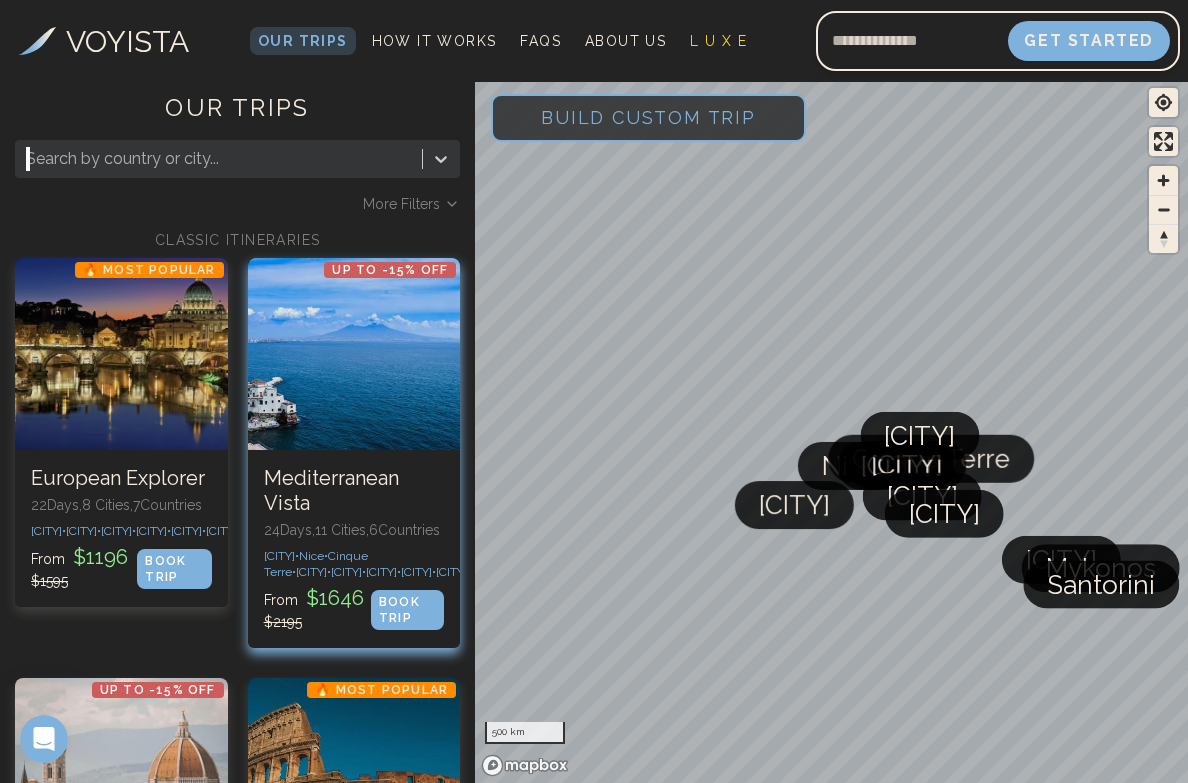 scroll, scrollTop: 0, scrollLeft: 0, axis: both 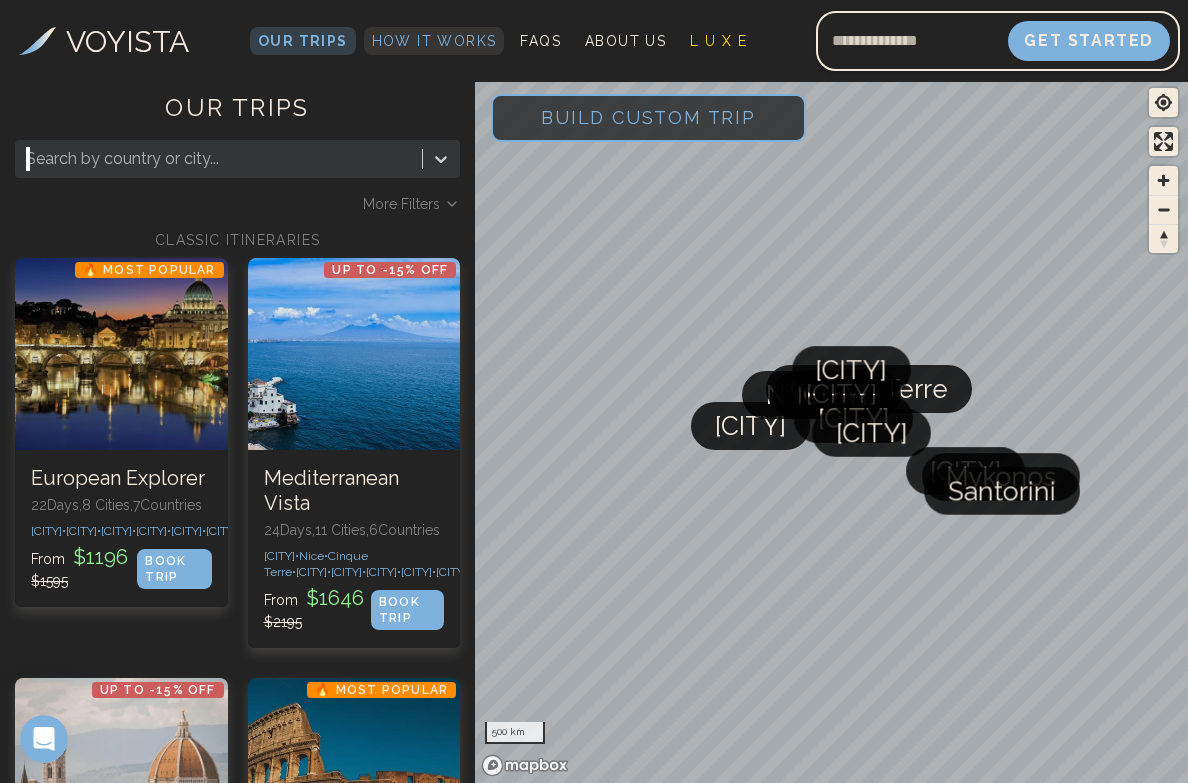 click on "How It Works" at bounding box center (434, 41) 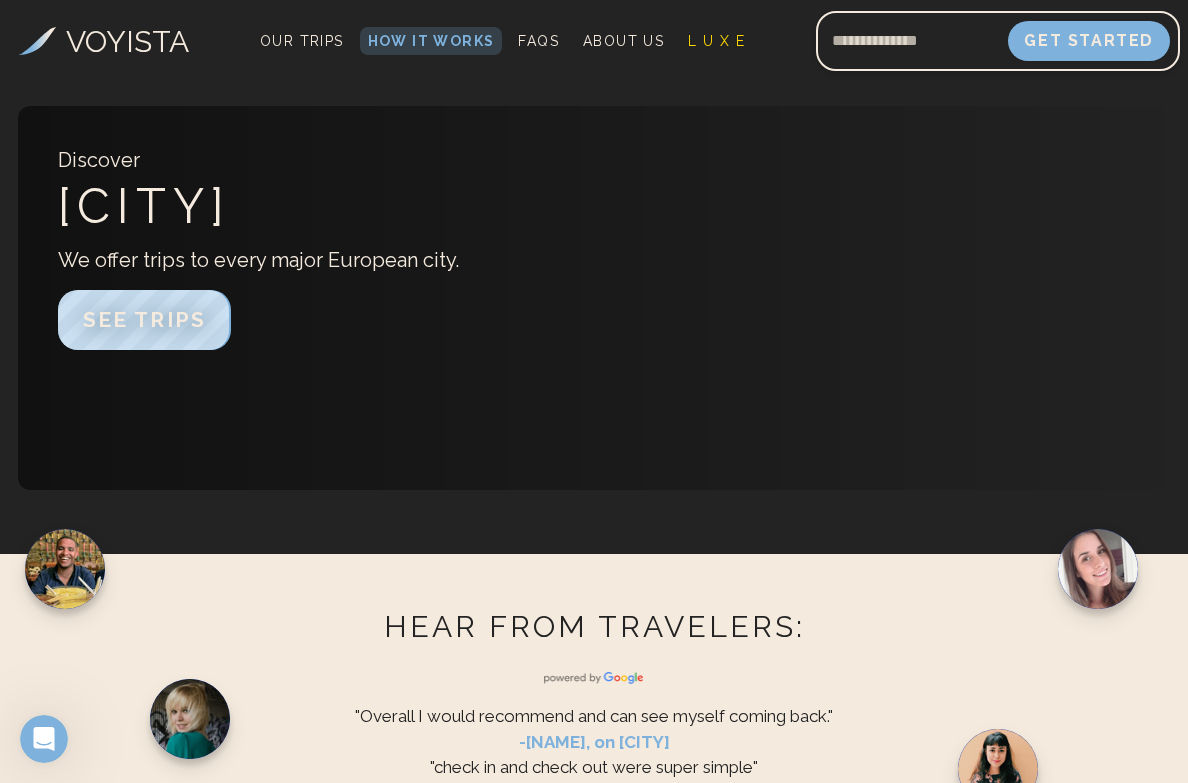 scroll, scrollTop: 3192, scrollLeft: 2, axis: both 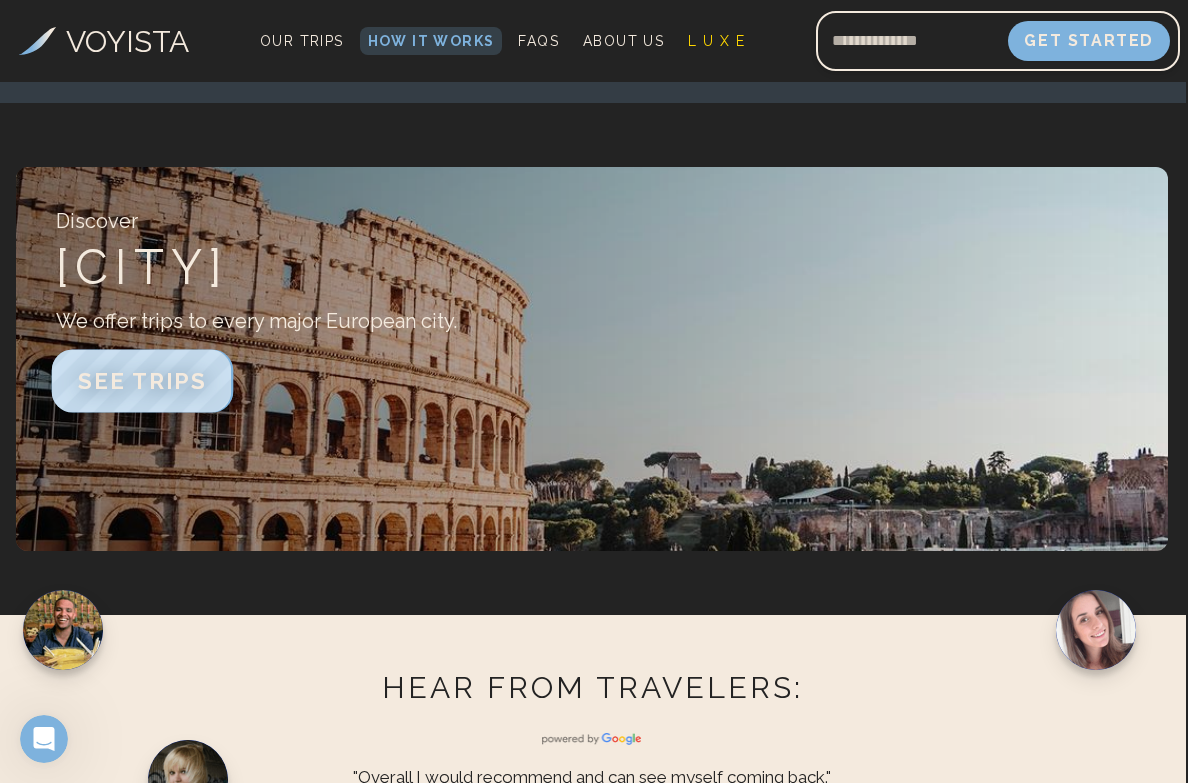 click on "SEE TRIPS" at bounding box center (142, 380) 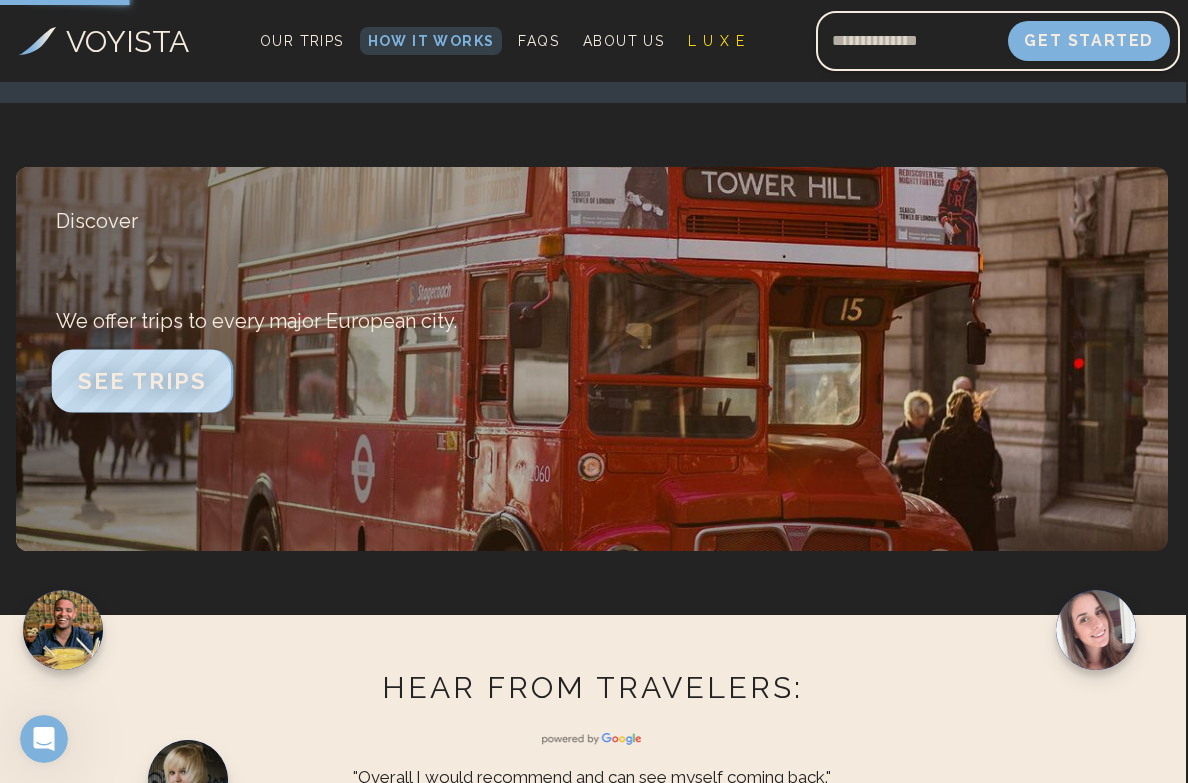 scroll, scrollTop: 0, scrollLeft: 0, axis: both 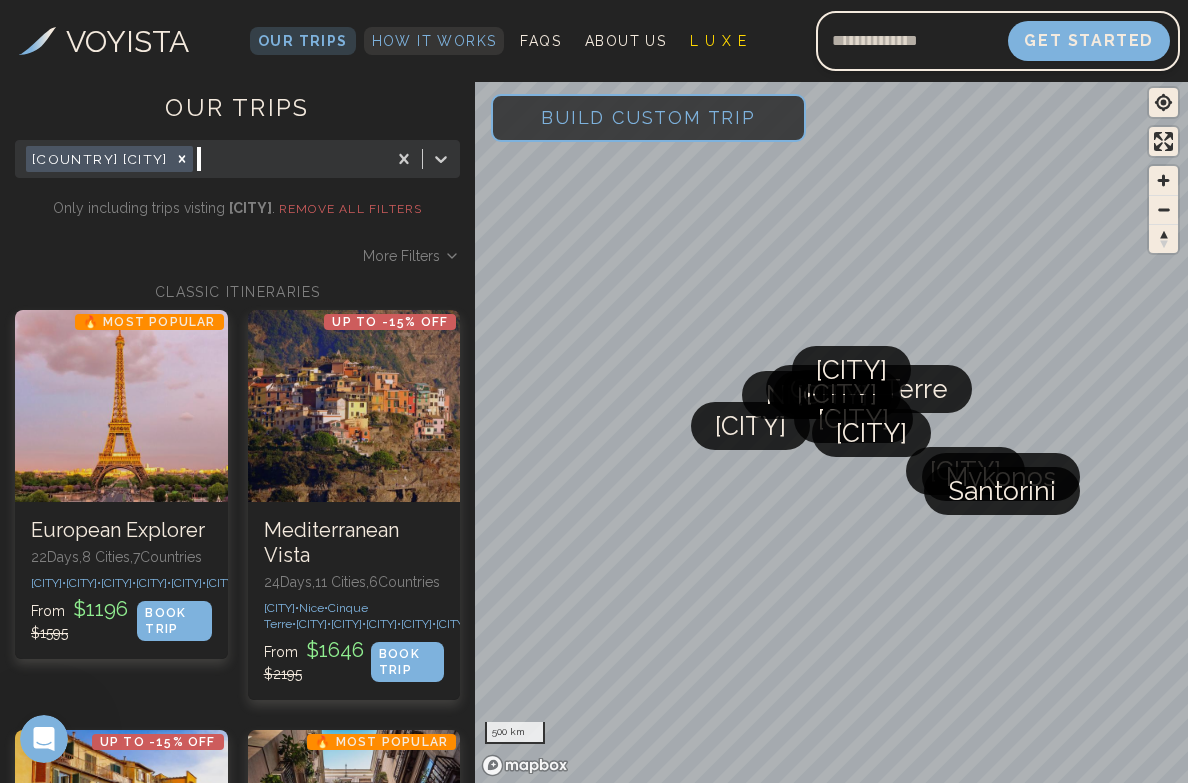 click on "How It Works" at bounding box center (434, 41) 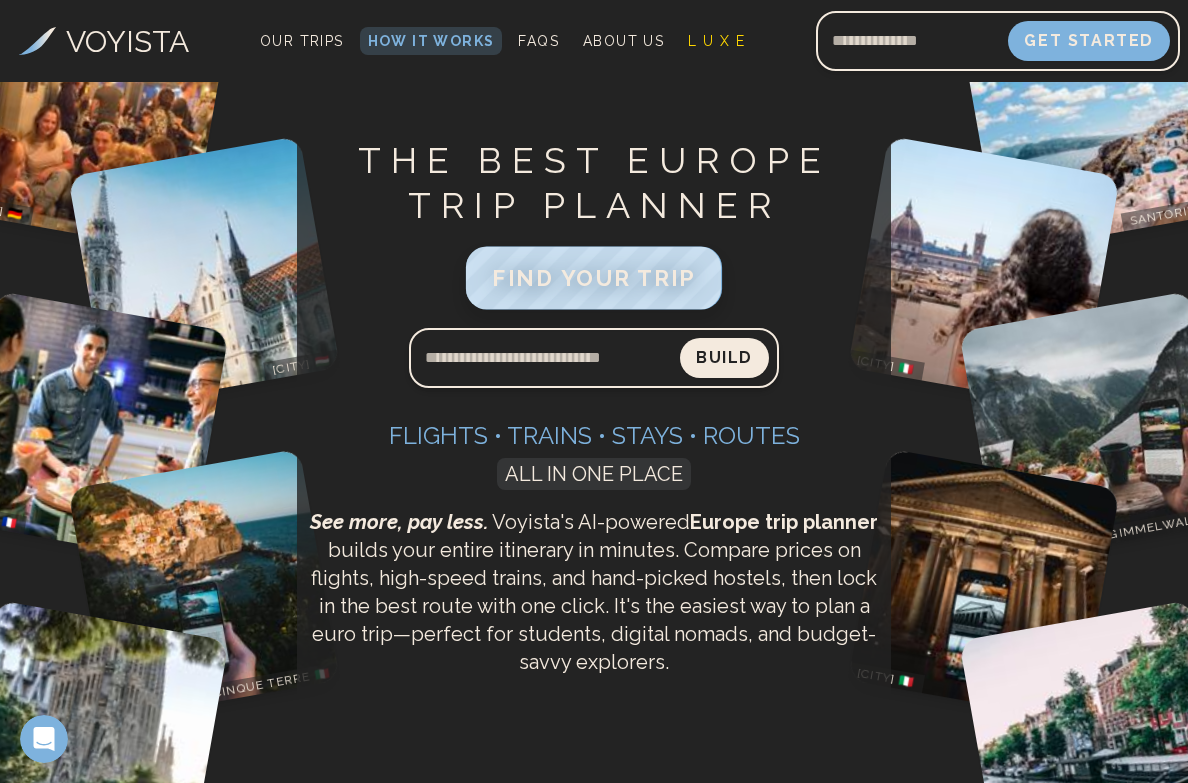 click on "FIND YOUR TRIP" at bounding box center [594, 278] 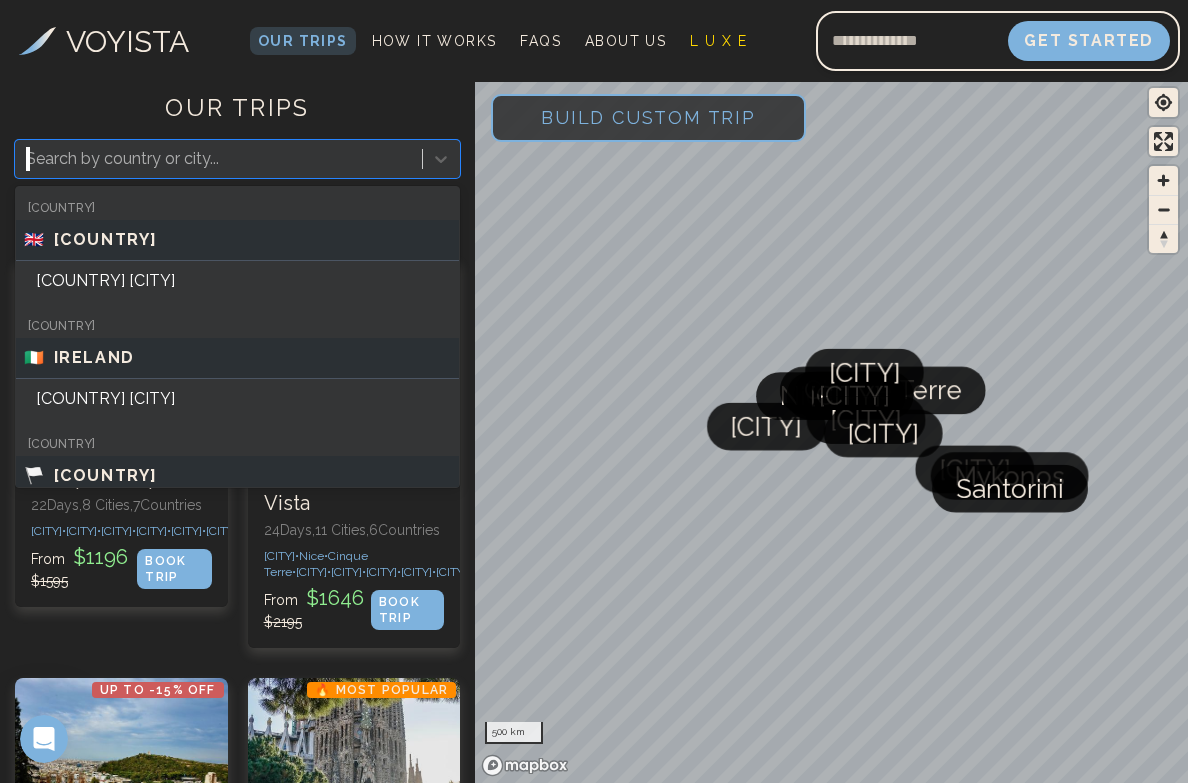 click at bounding box center [219, 159] 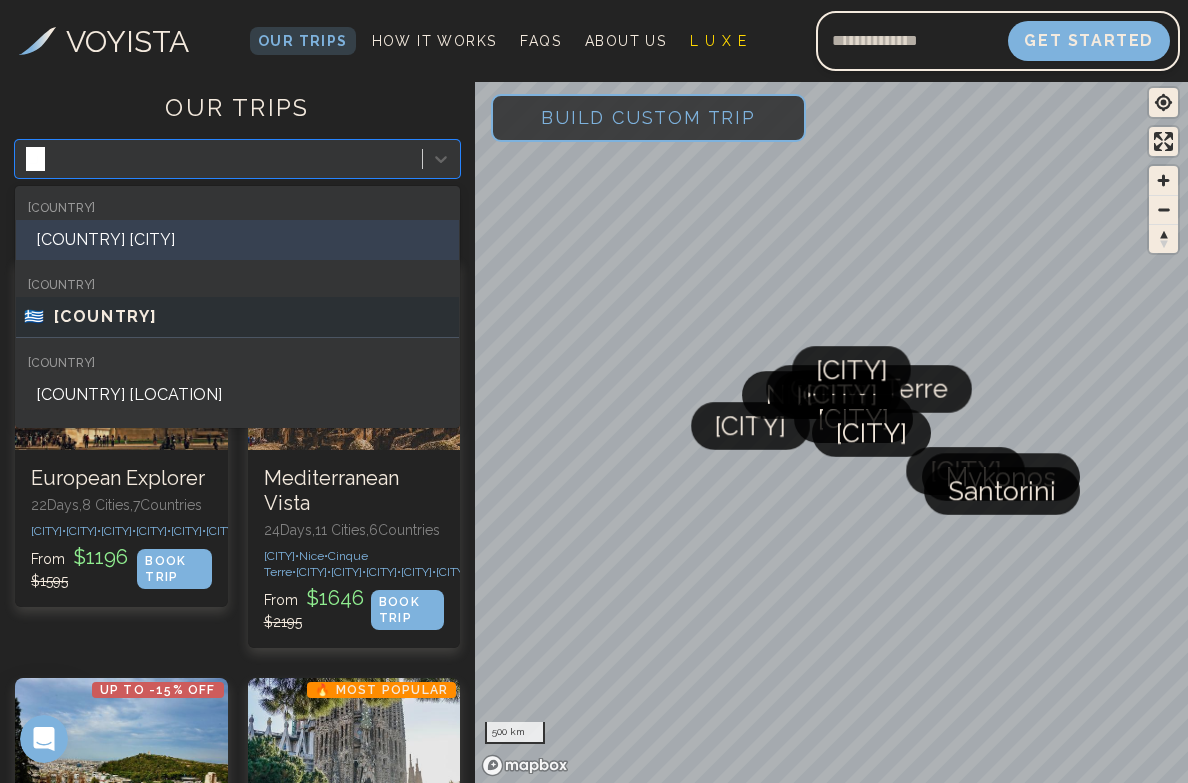 type on "***" 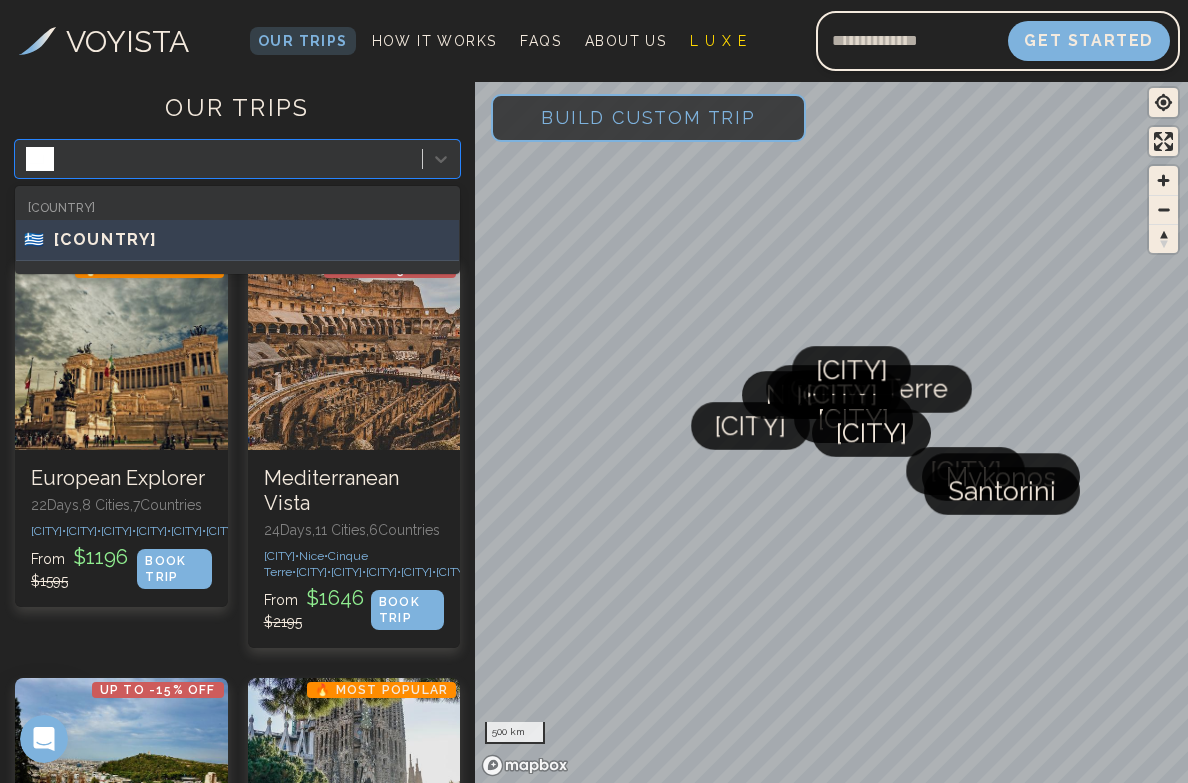 click on "🇬🇷 [COUNTRY]" at bounding box center (237, 240) 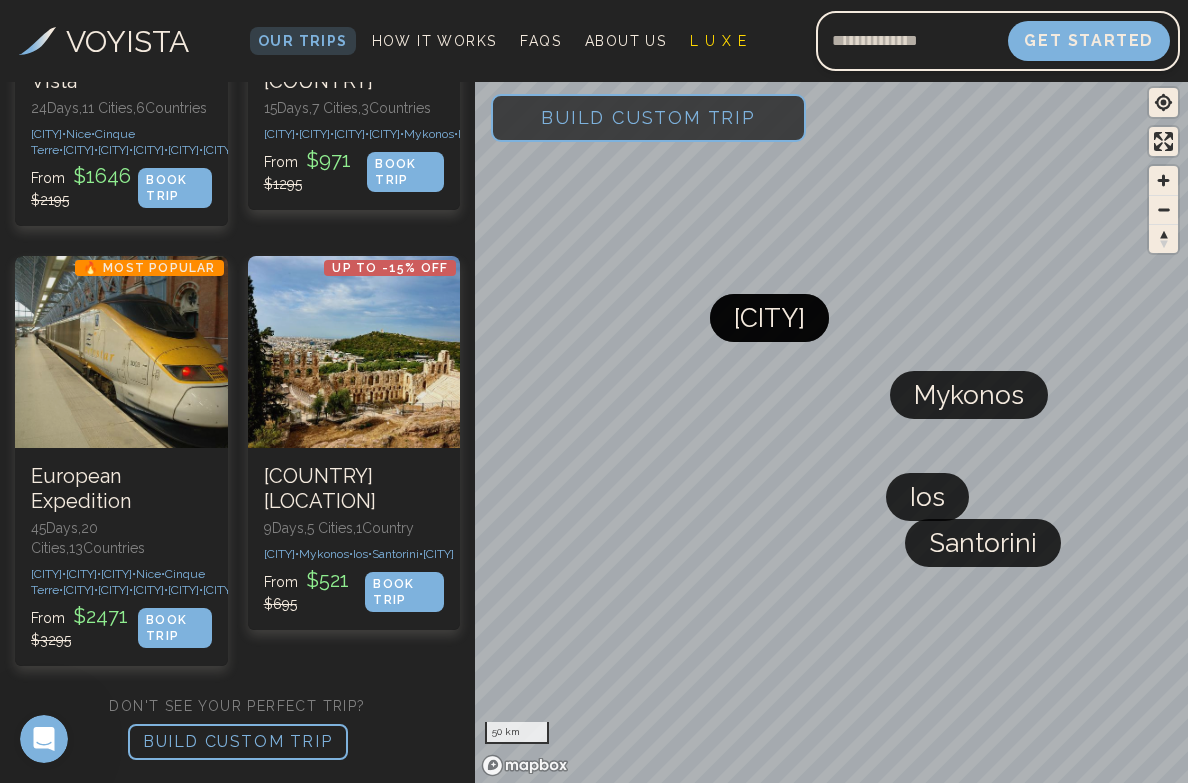 scroll, scrollTop: 802, scrollLeft: 0, axis: vertical 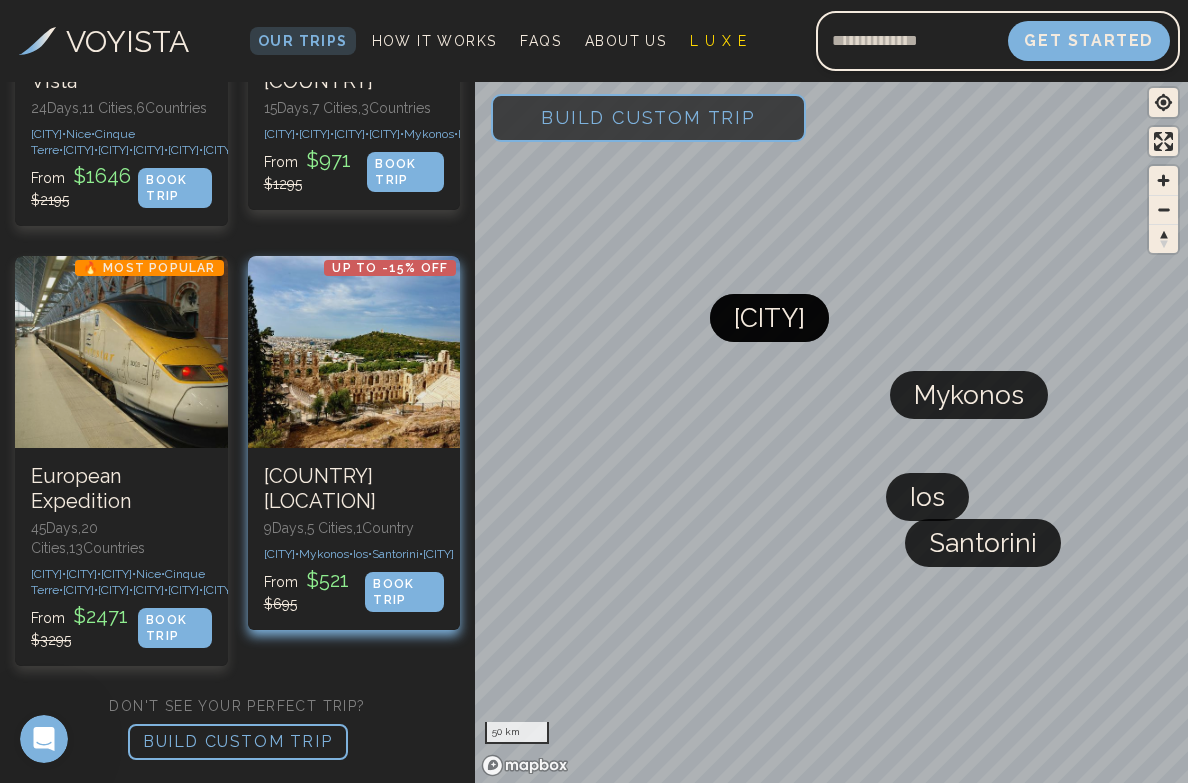 click on "[COUNTRY] [LOCATION]" at bounding box center [354, 489] 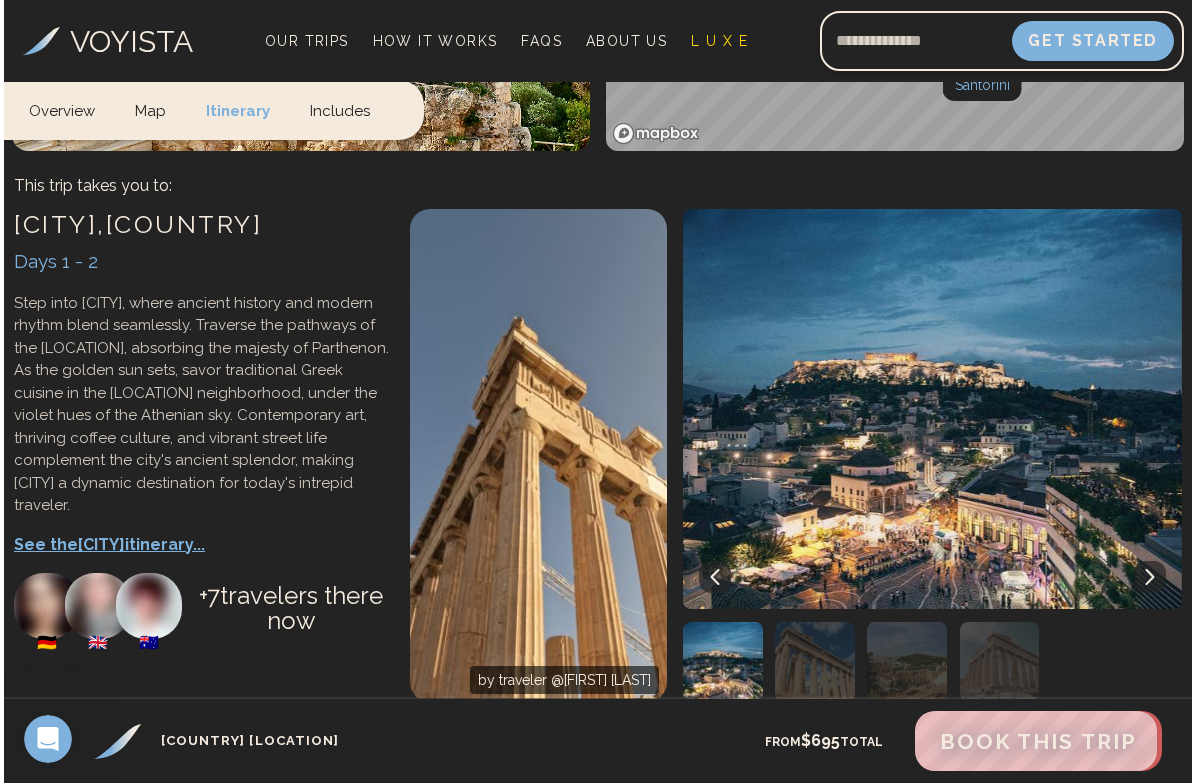 scroll, scrollTop: 701, scrollLeft: 0, axis: vertical 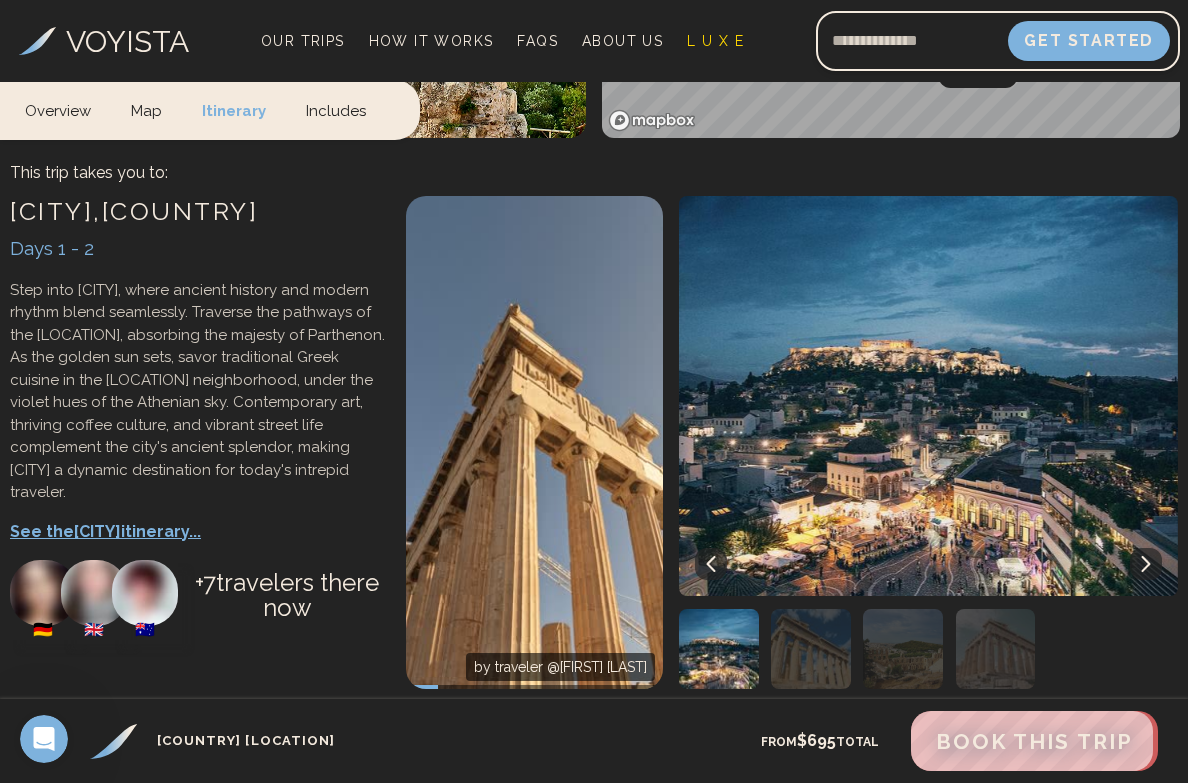 click on "See the [CITY] itinerary..." at bounding box center (198, 532) 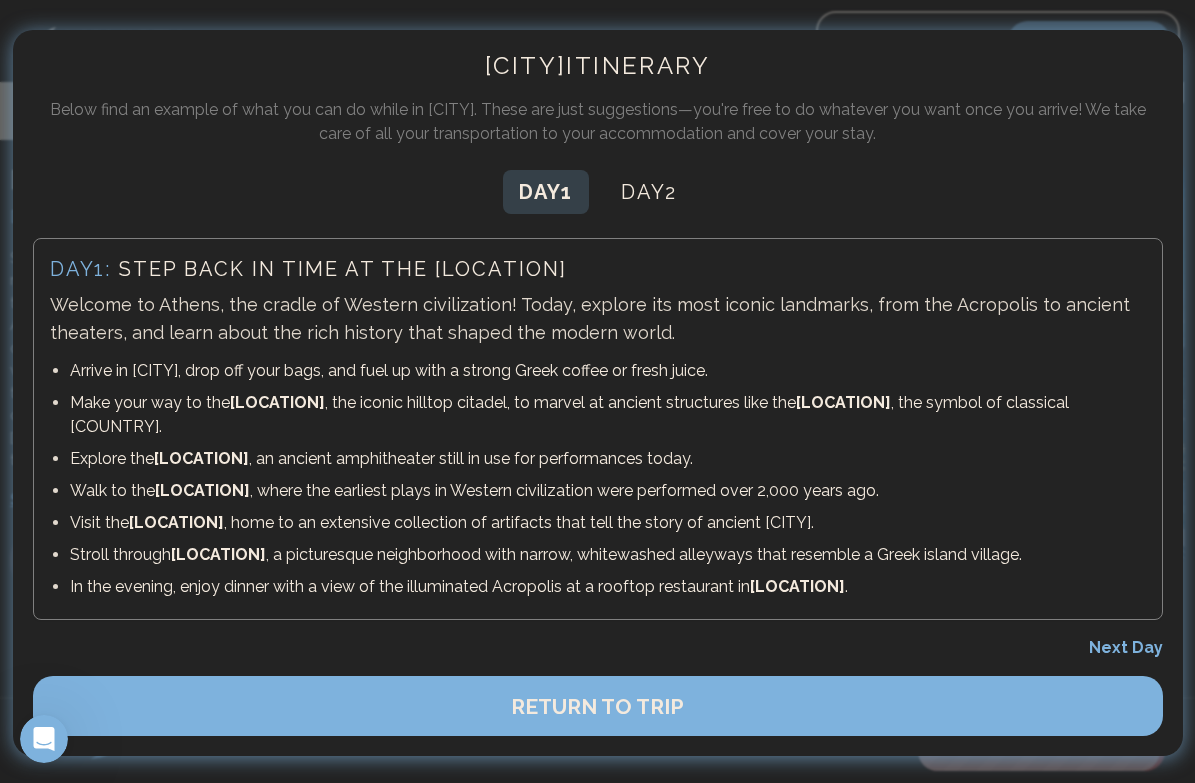 click on "Next Day" at bounding box center (1126, 647) 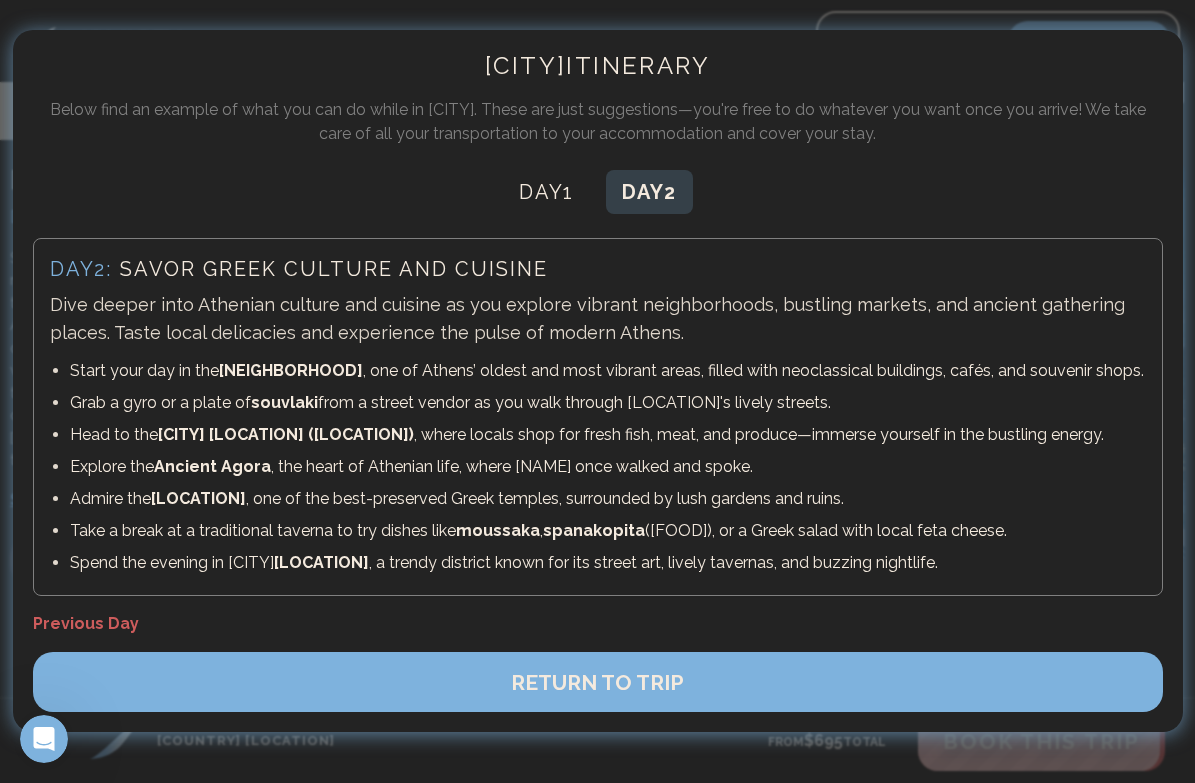 click on "Spend the evening in [LOCATION], a trendy district known for its street art, lively tavernas, and buzzing nightlife." at bounding box center (608, 563) 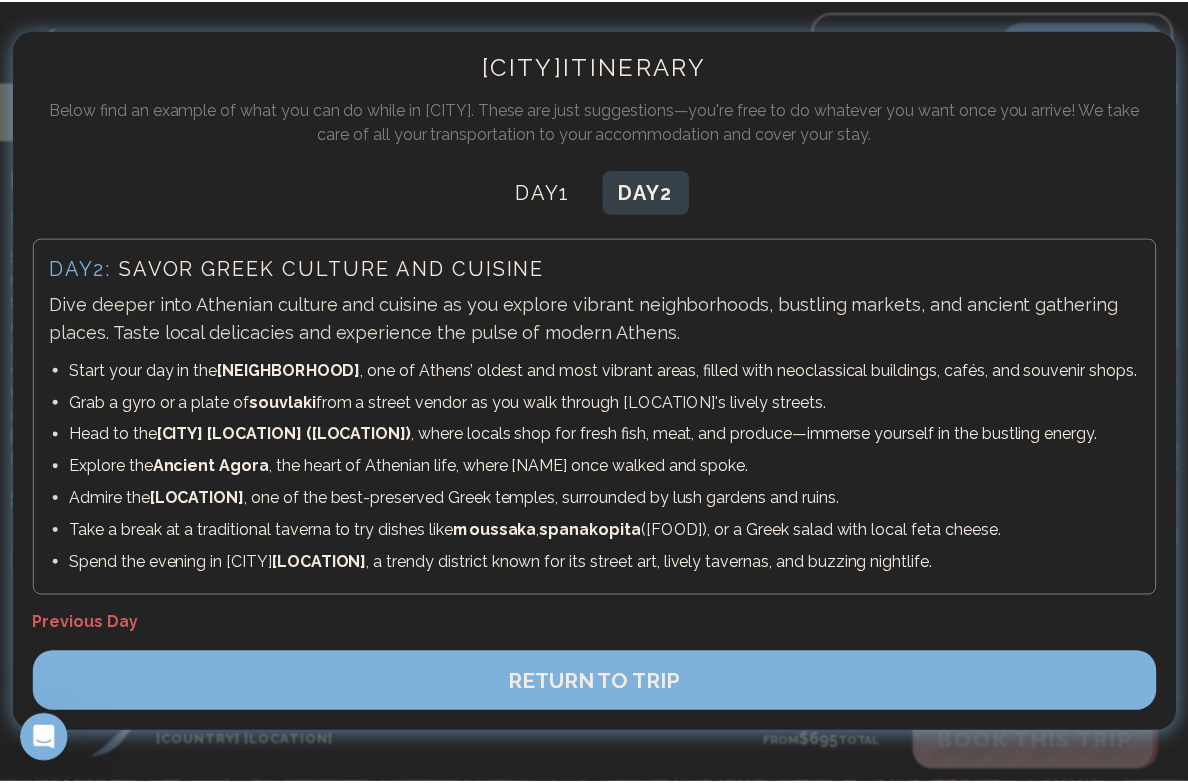 scroll, scrollTop: 17, scrollLeft: 0, axis: vertical 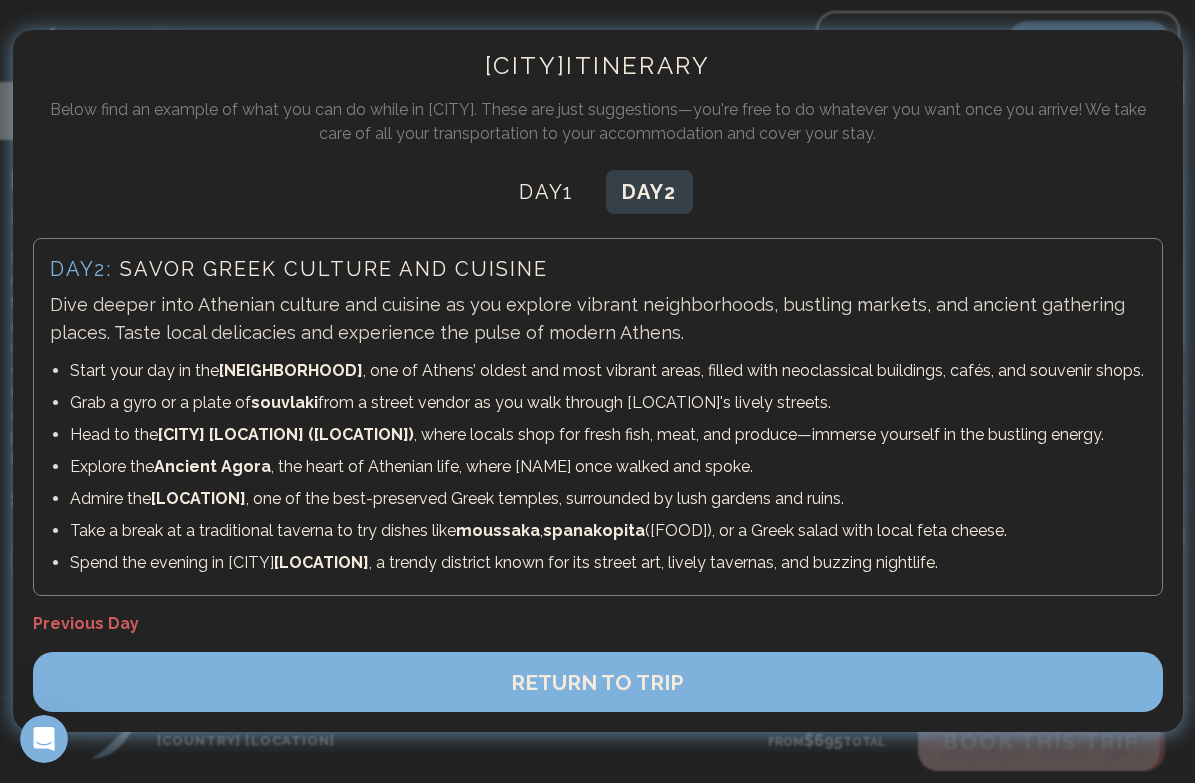click on "RETURN TO TRIP" at bounding box center (598, 682) 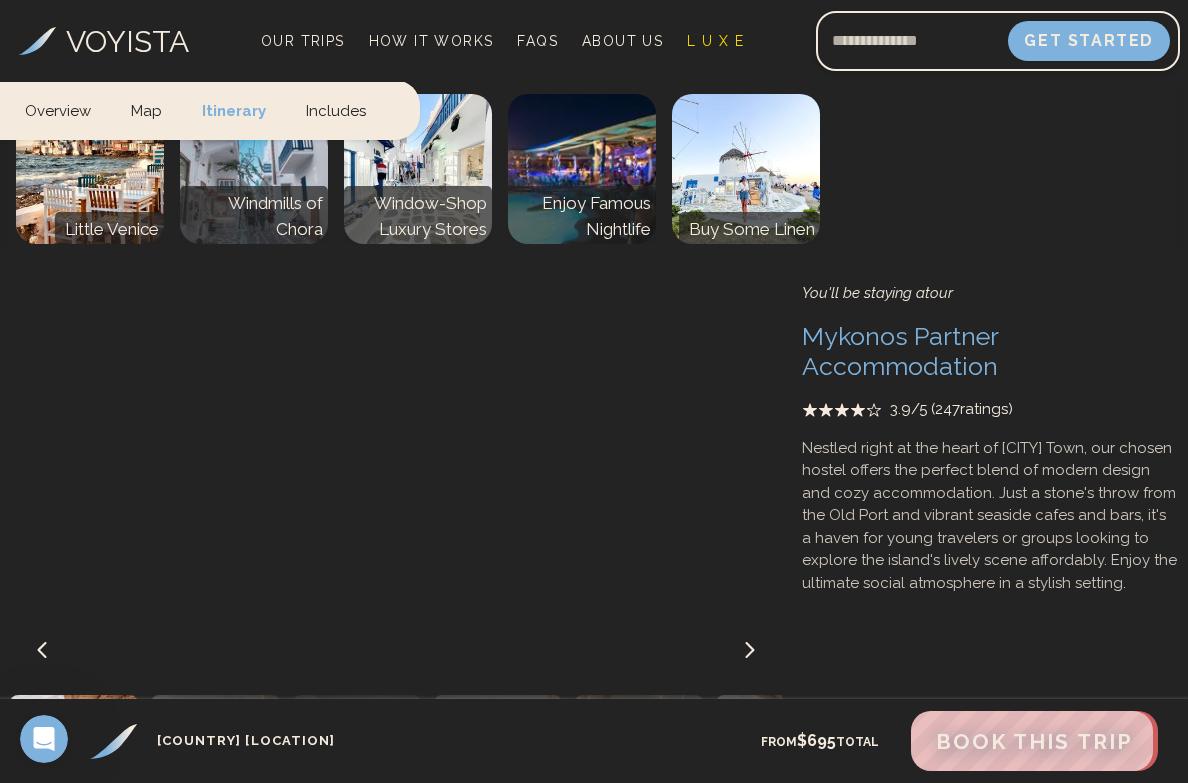 scroll, scrollTop: 2752, scrollLeft: 0, axis: vertical 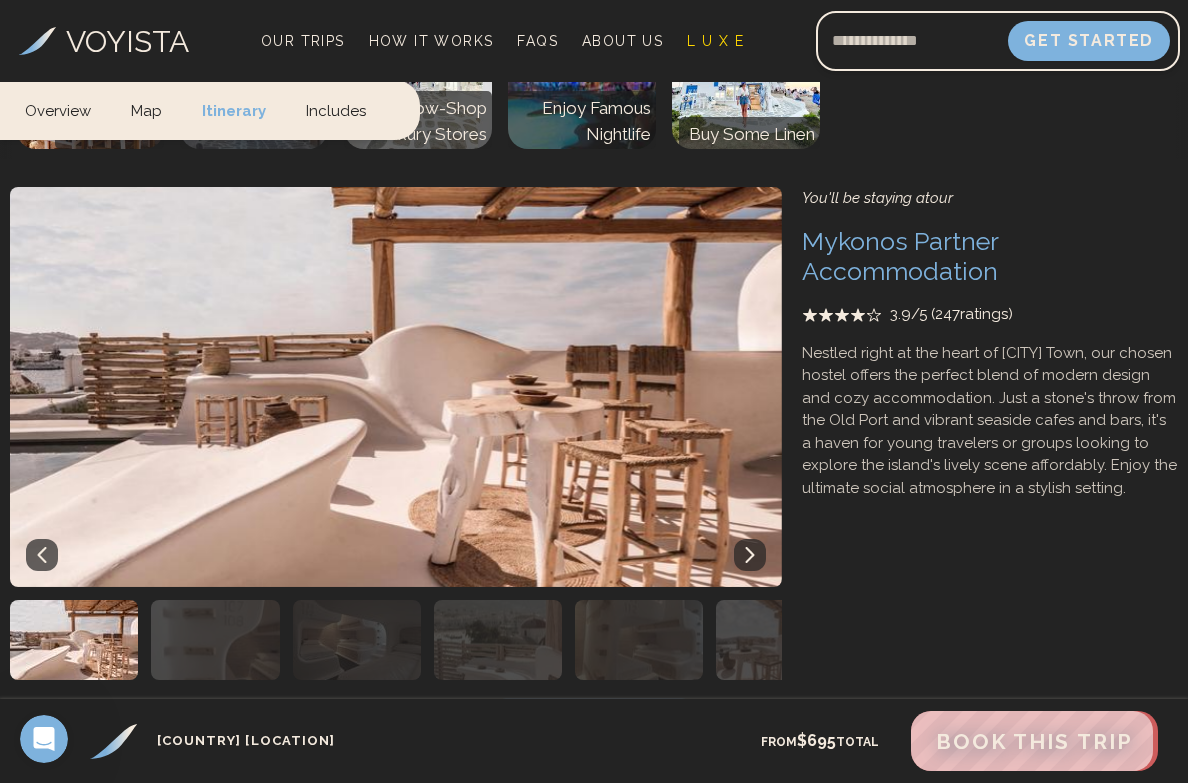 click 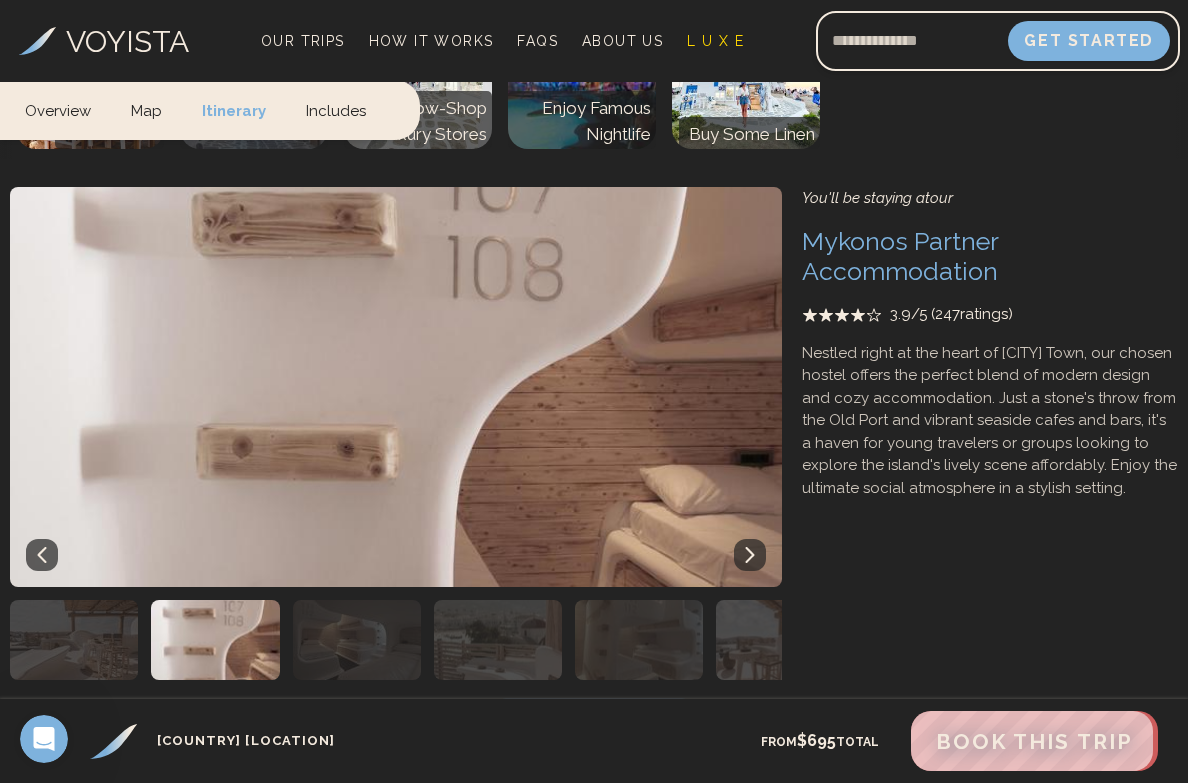 click 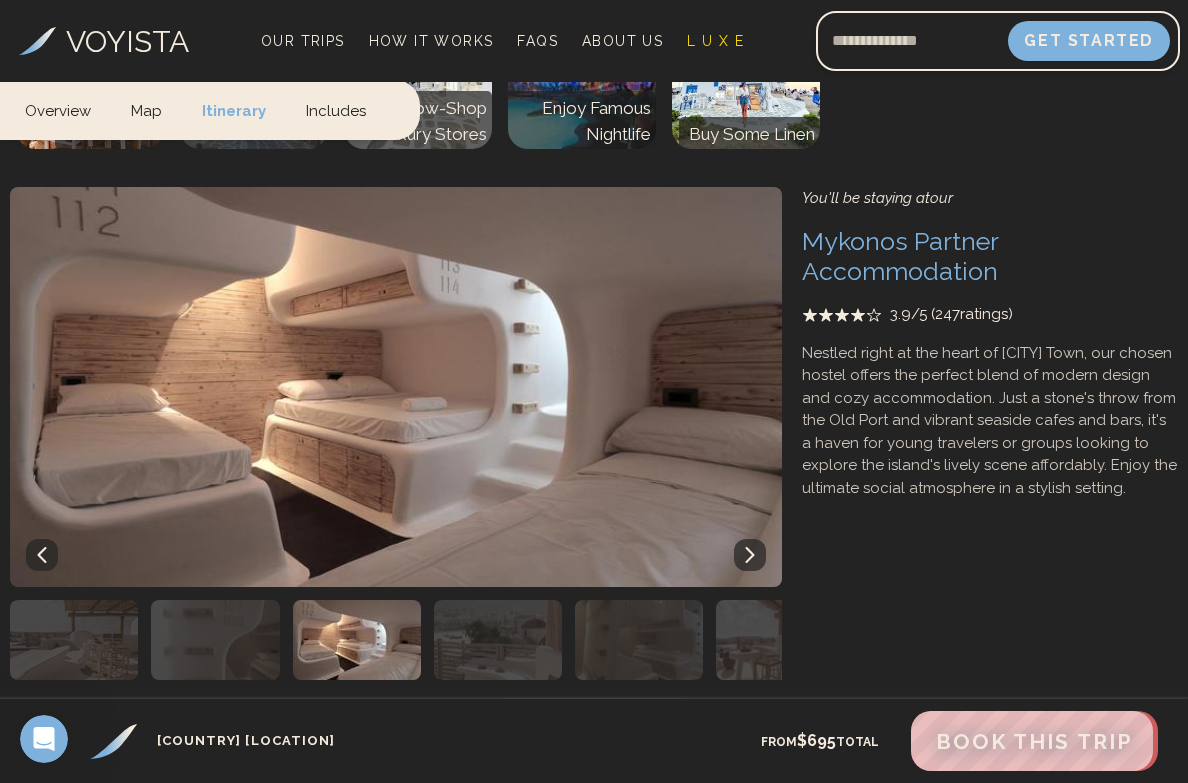click 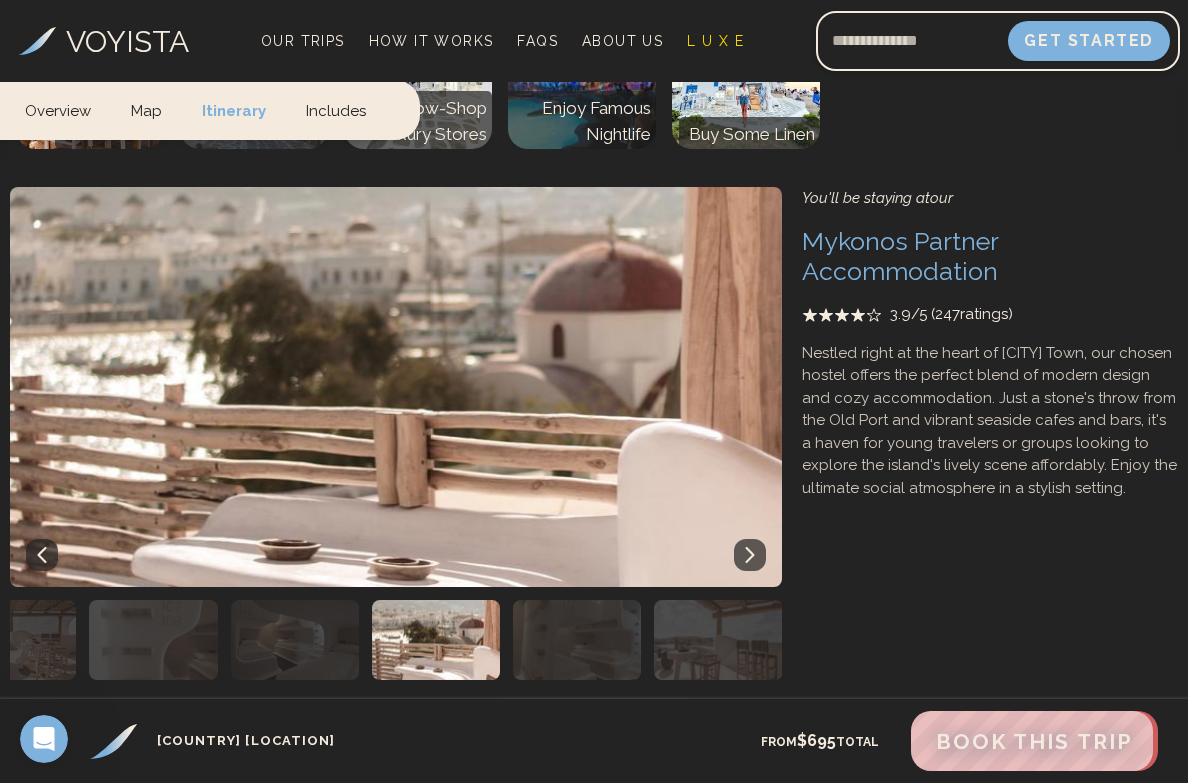 click 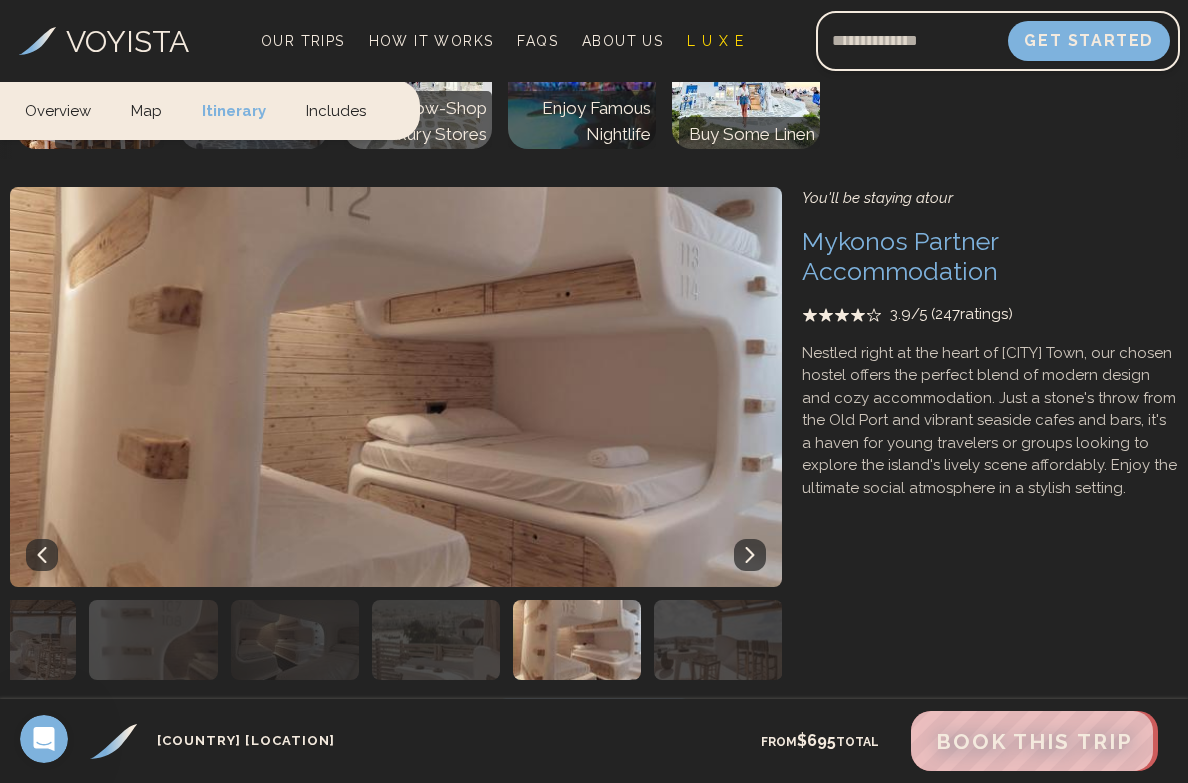 click 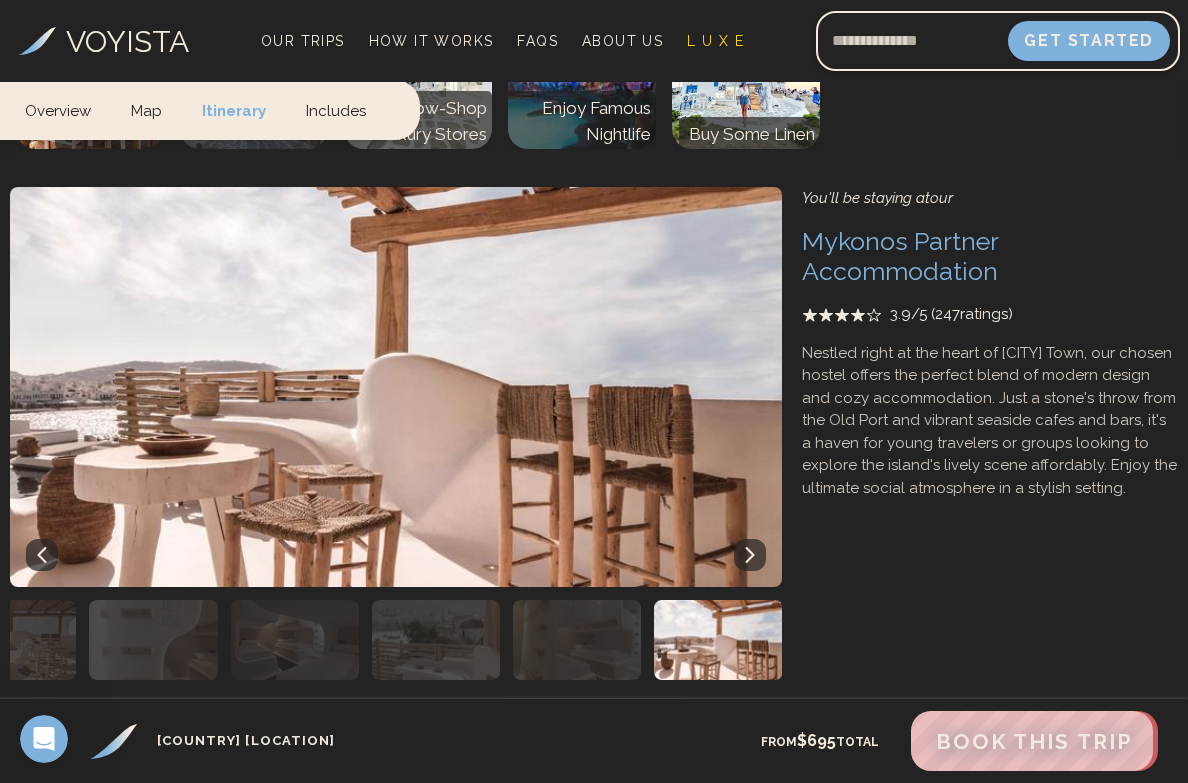 click 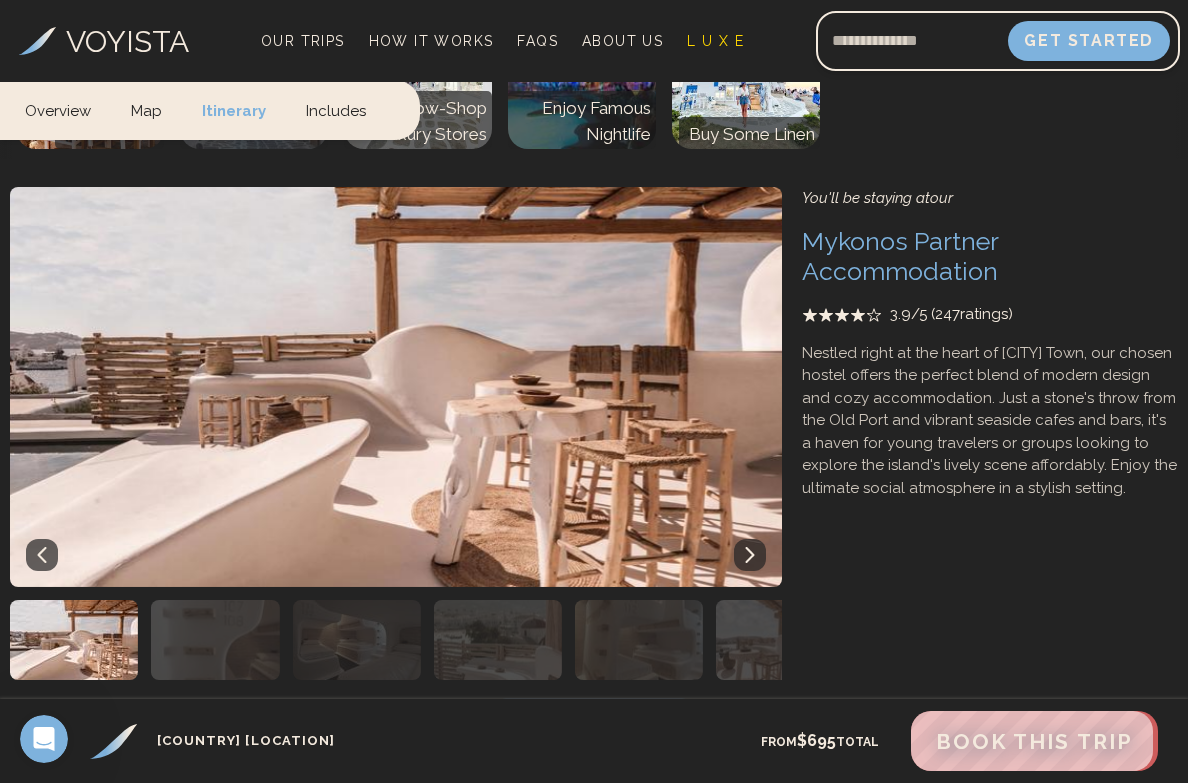 click 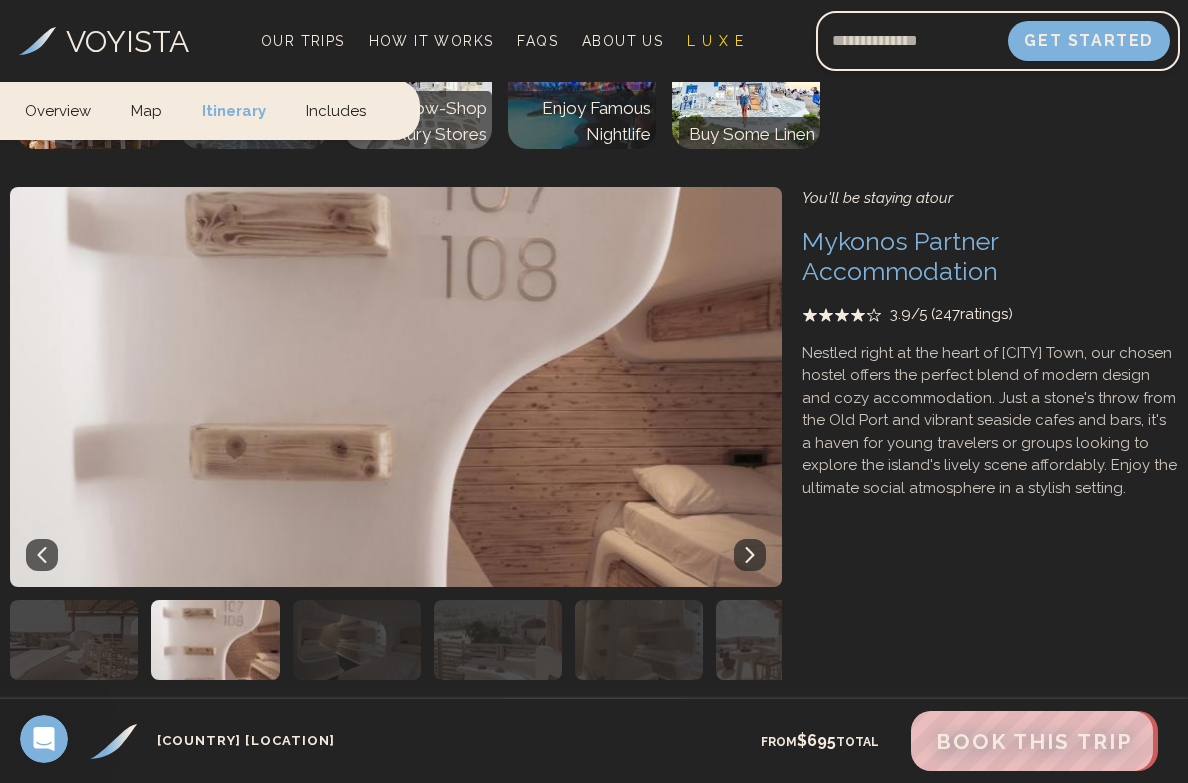 click 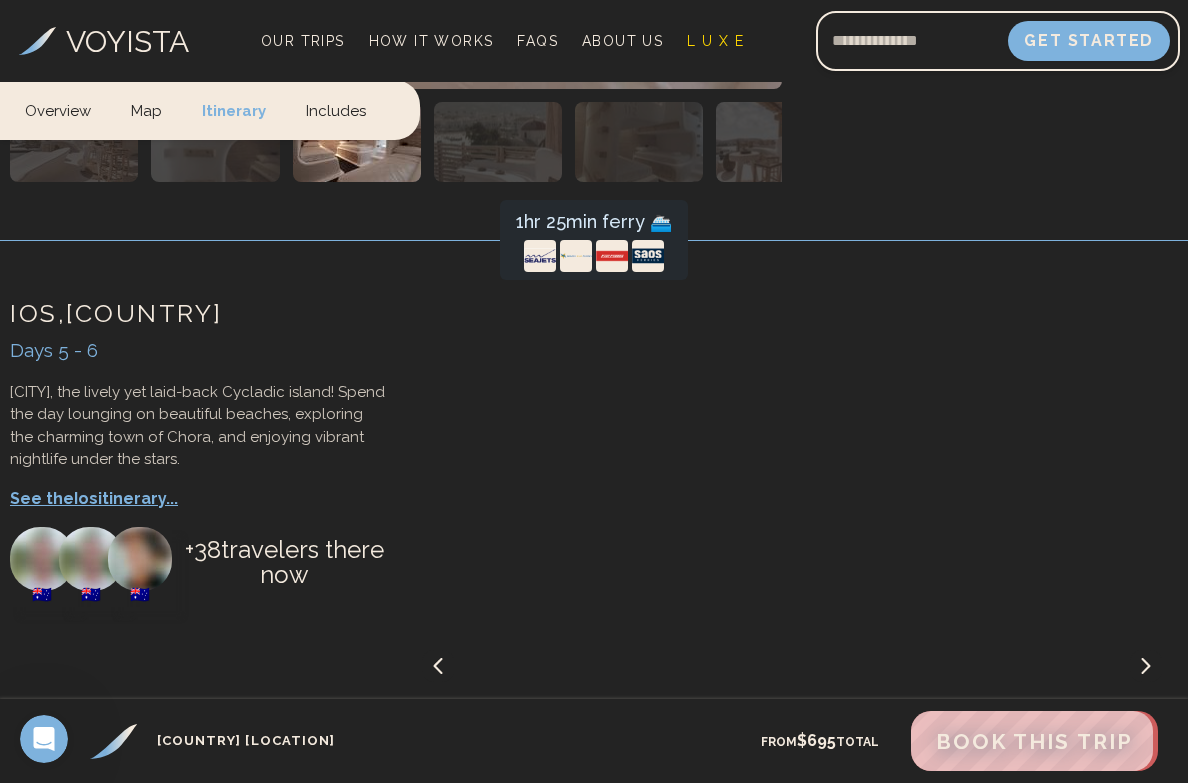 scroll, scrollTop: 3244, scrollLeft: 0, axis: vertical 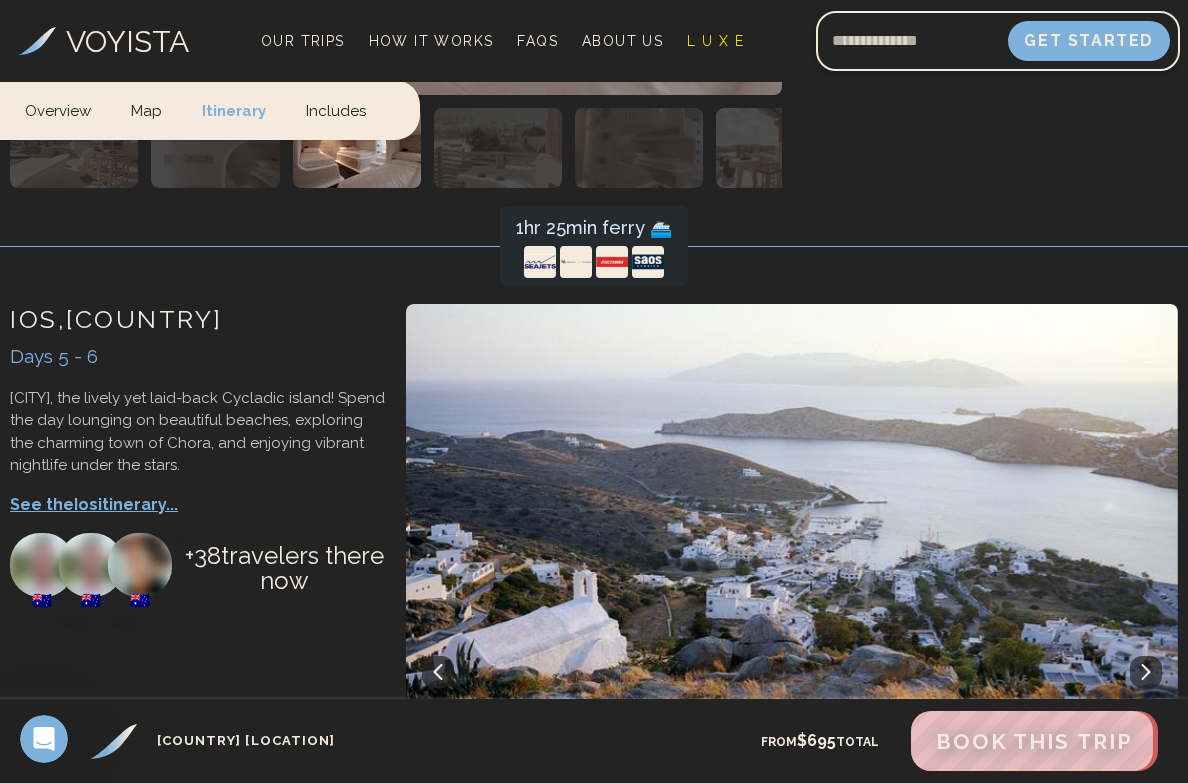 click on "See the [CITY] itinerary..." at bounding box center (198, 505) 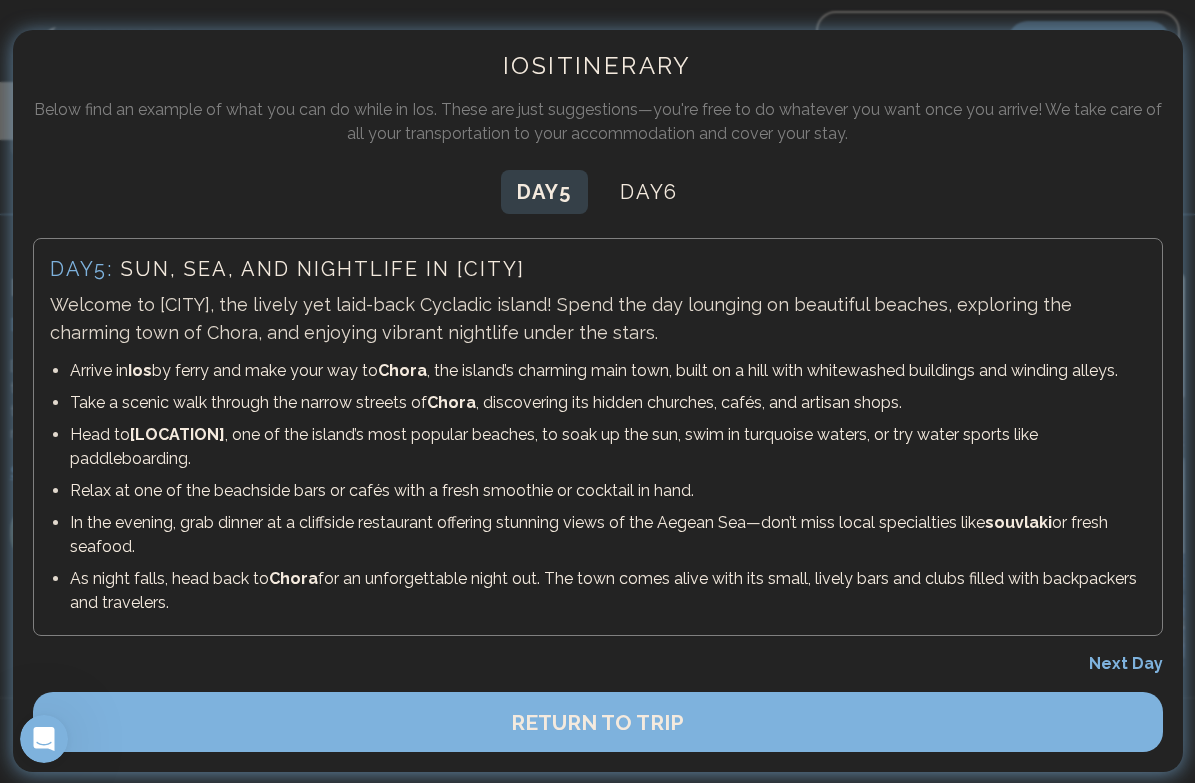 click on "Next Day" at bounding box center (1126, 663) 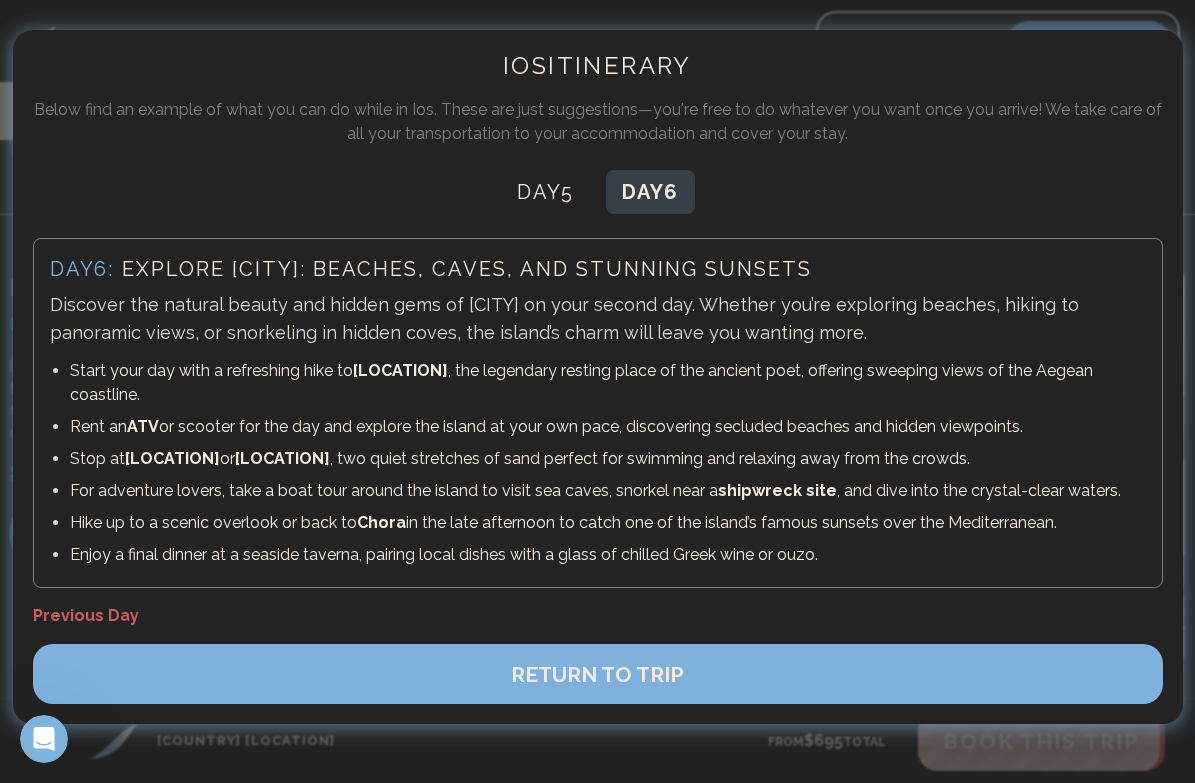 click on "RETURN TO TRIP" at bounding box center (598, 674) 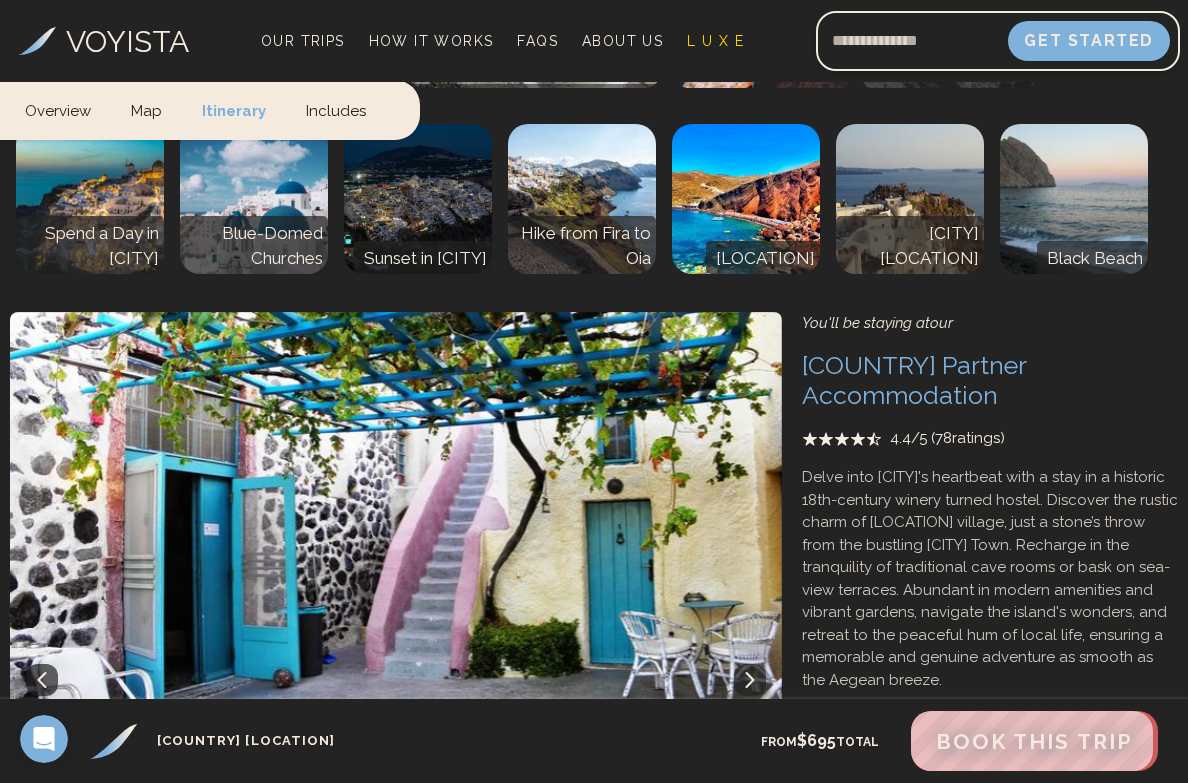 scroll, scrollTop: 5380, scrollLeft: 0, axis: vertical 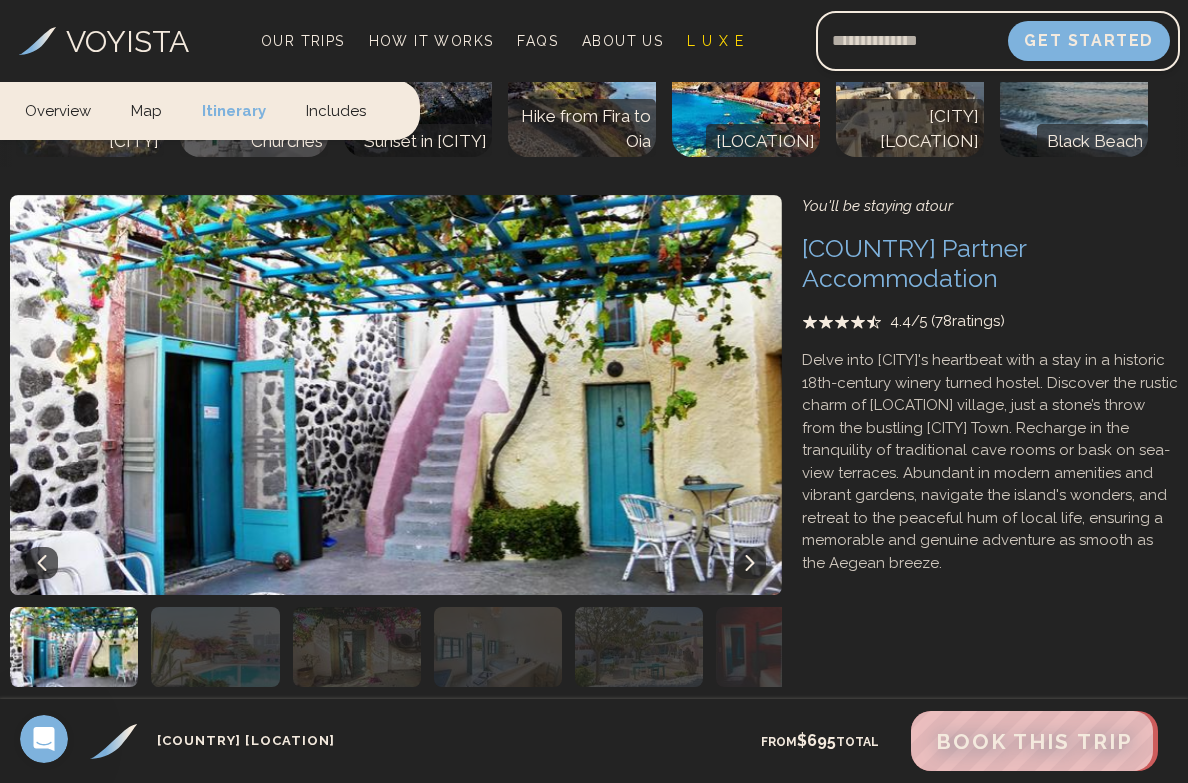 click 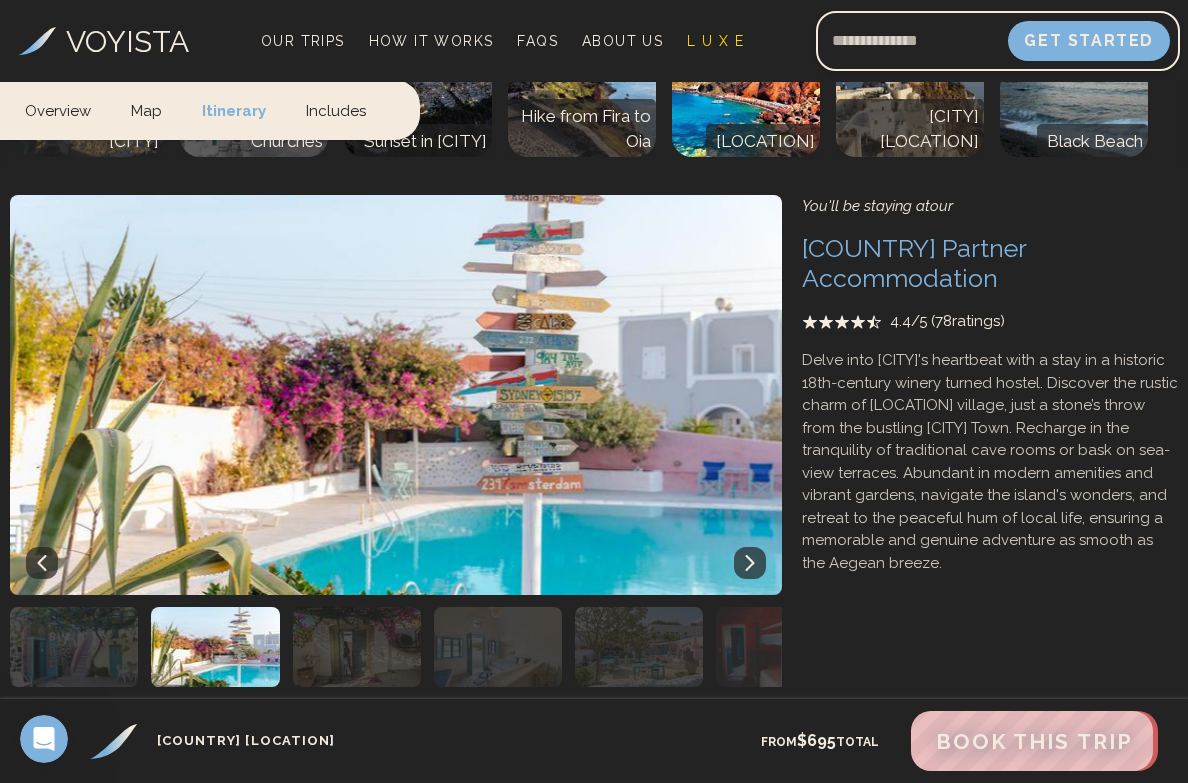 click 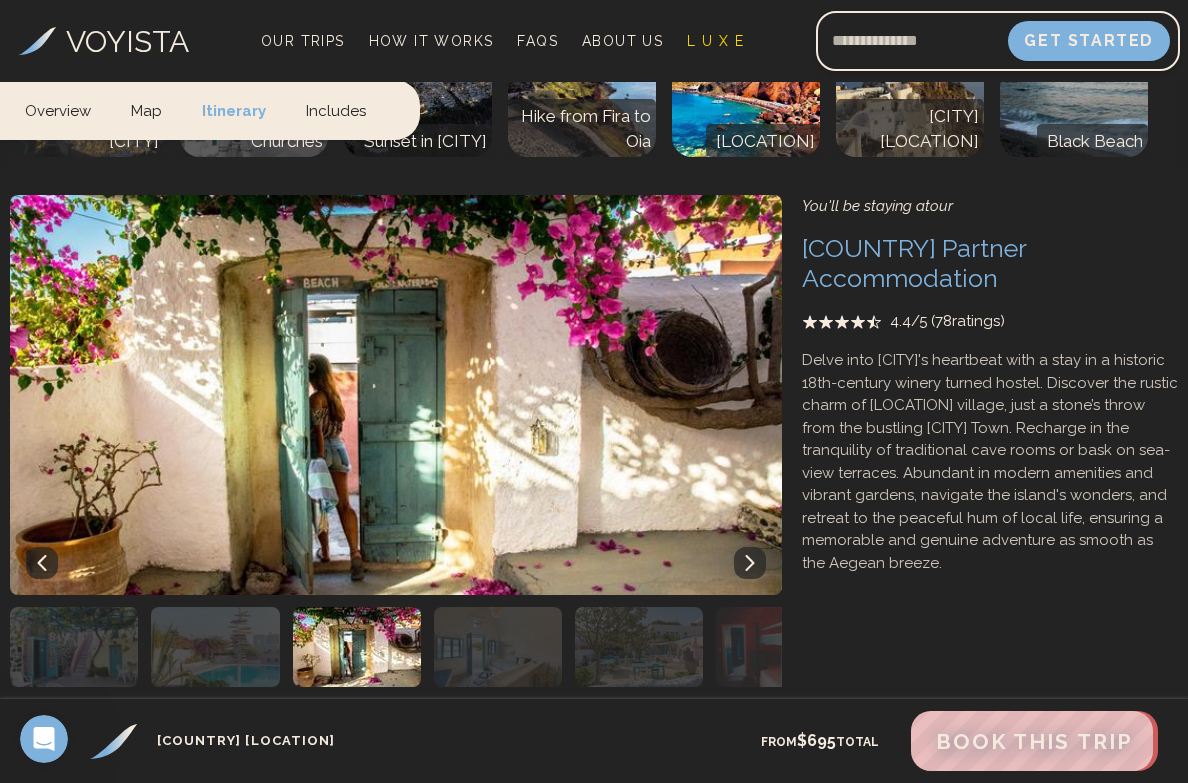 click at bounding box center (750, 563) 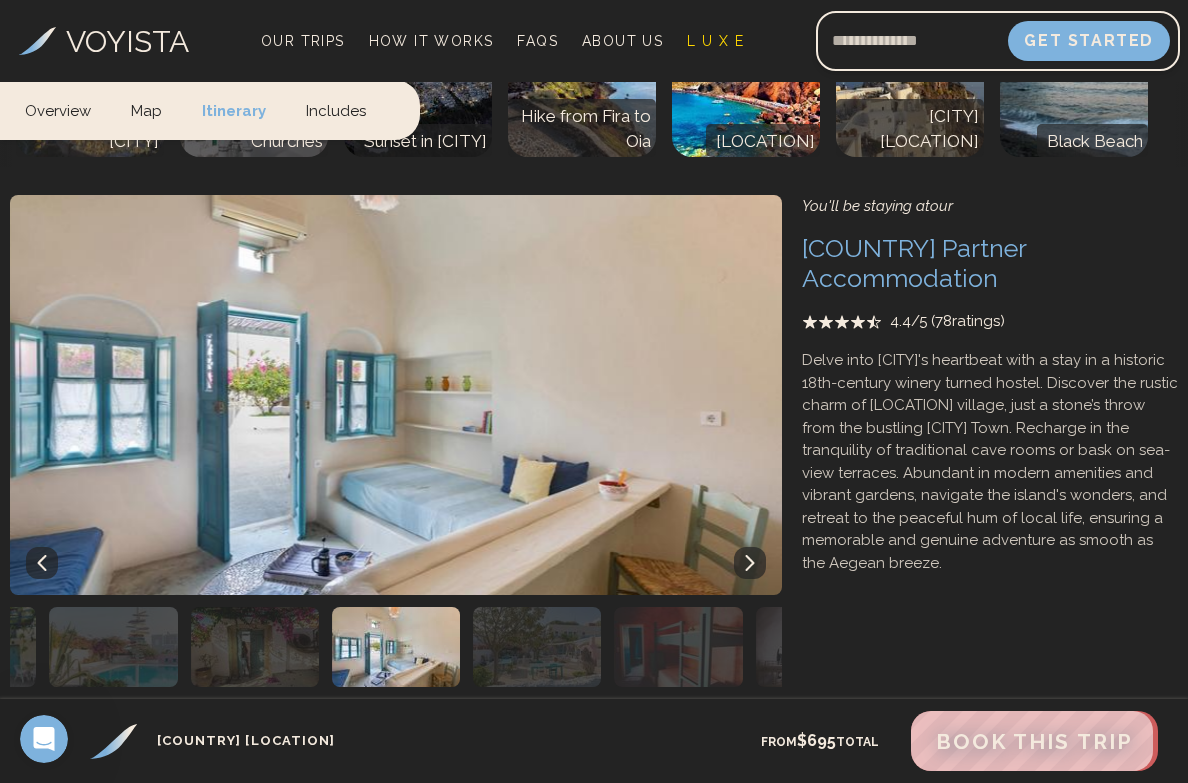 click at bounding box center [750, 563] 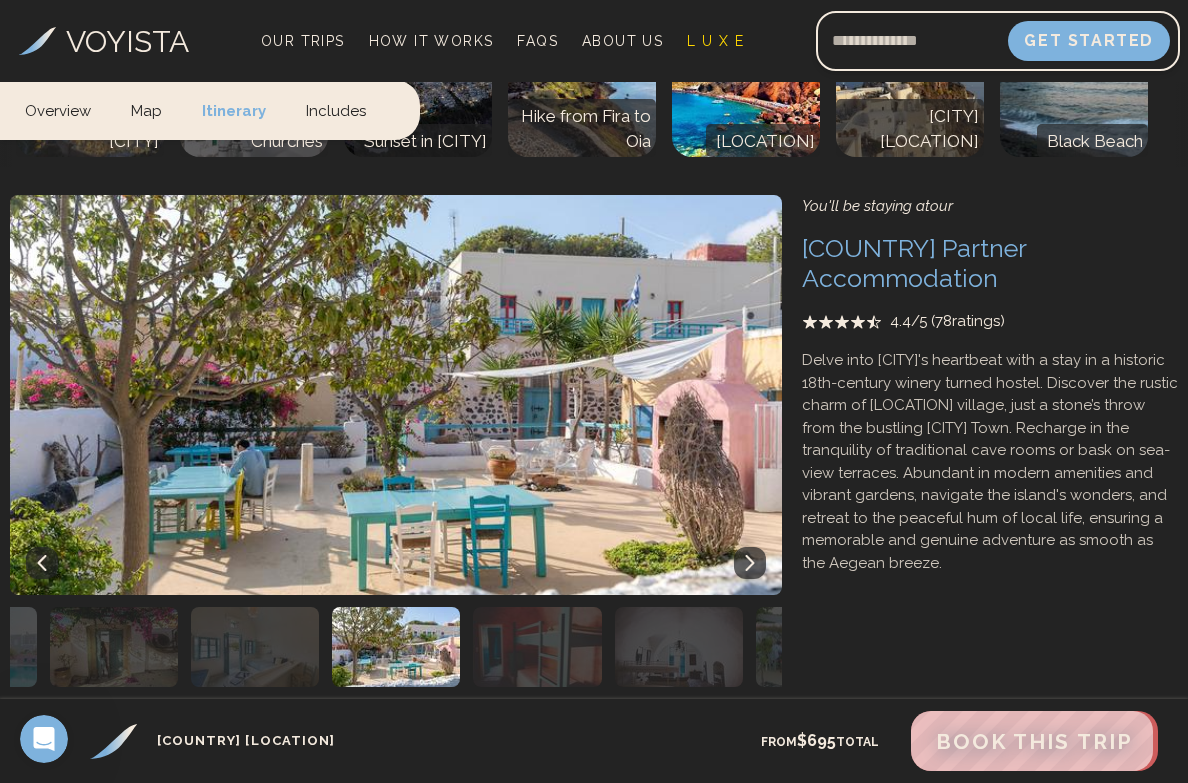 click at bounding box center (750, 563) 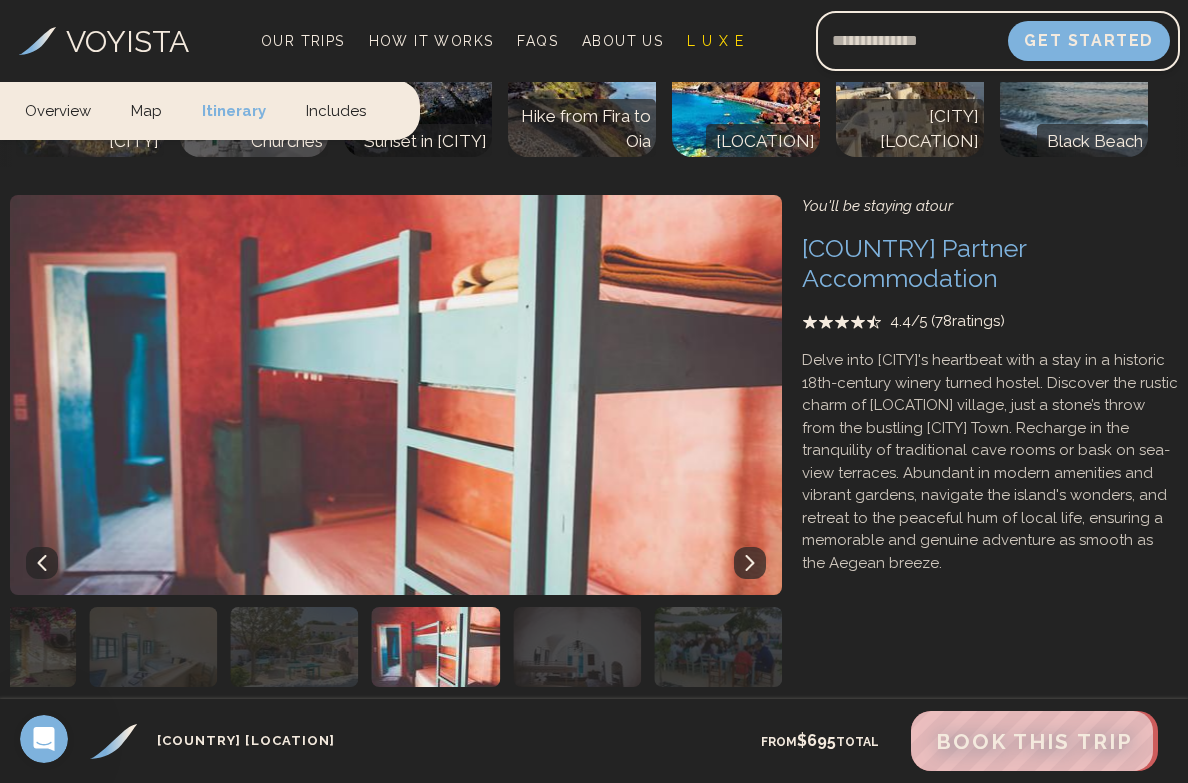 click at bounding box center (750, 563) 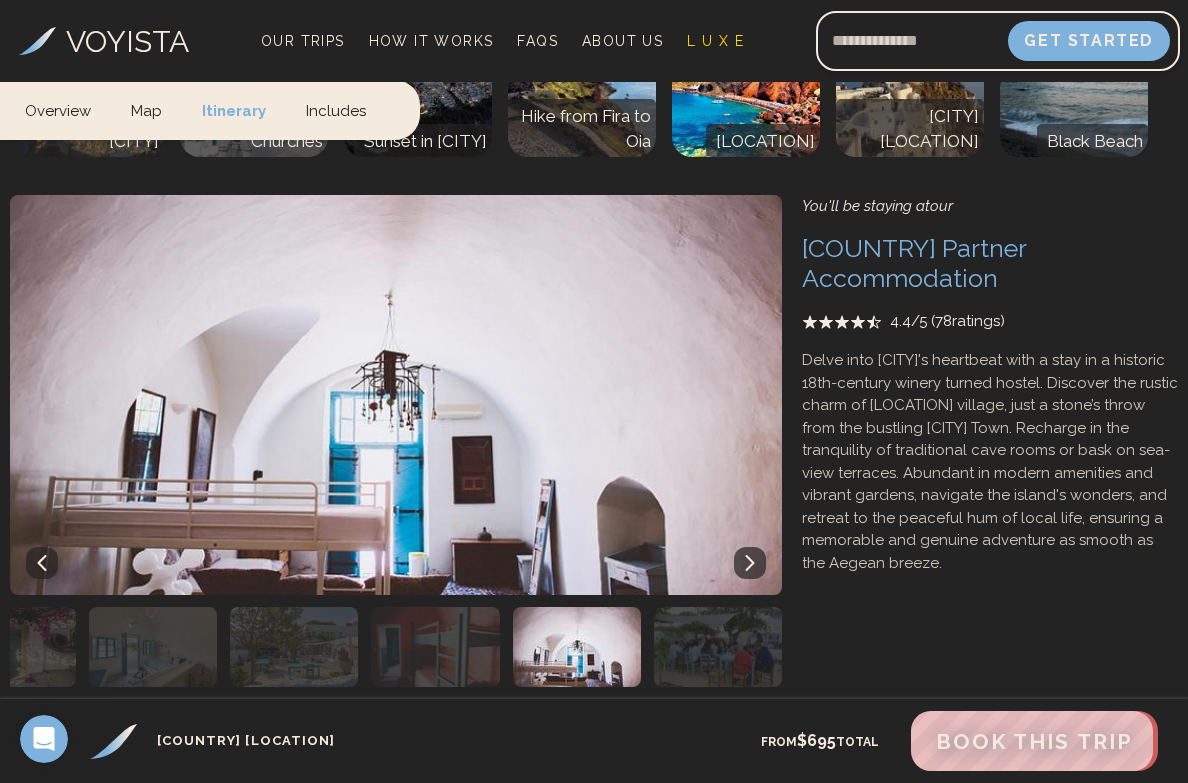 click at bounding box center [750, 563] 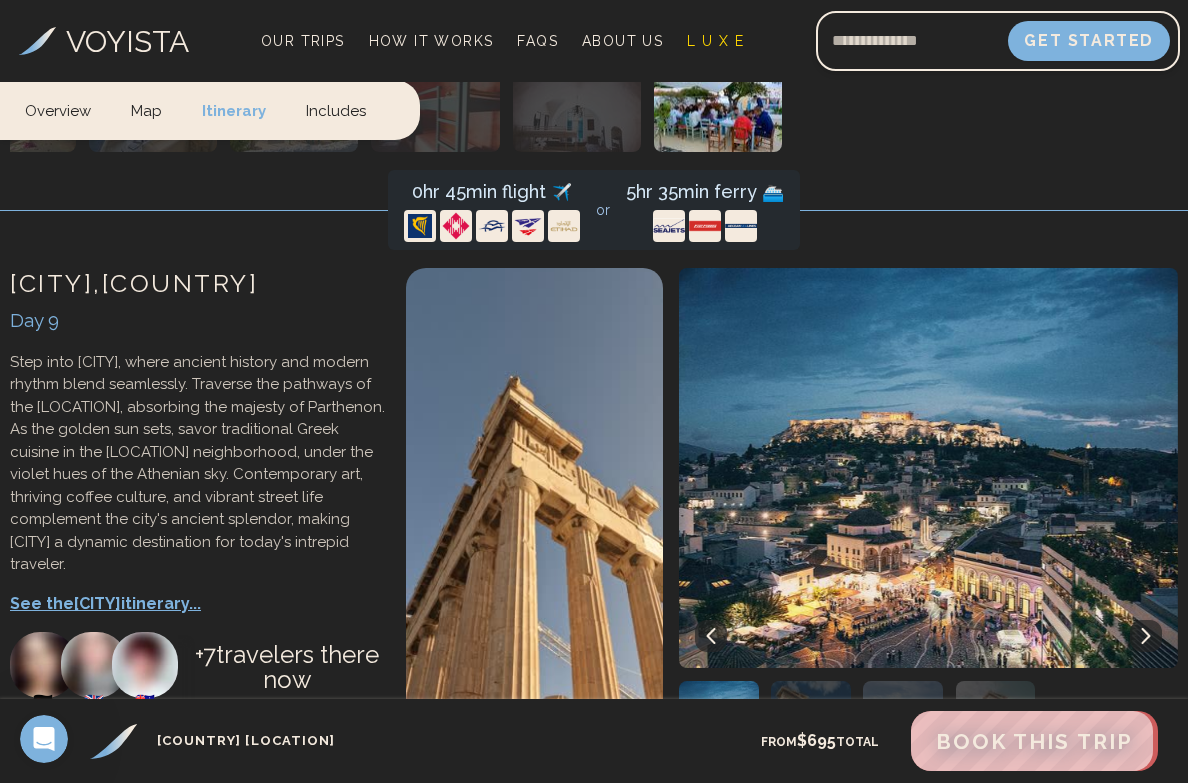 scroll, scrollTop: 5888, scrollLeft: 0, axis: vertical 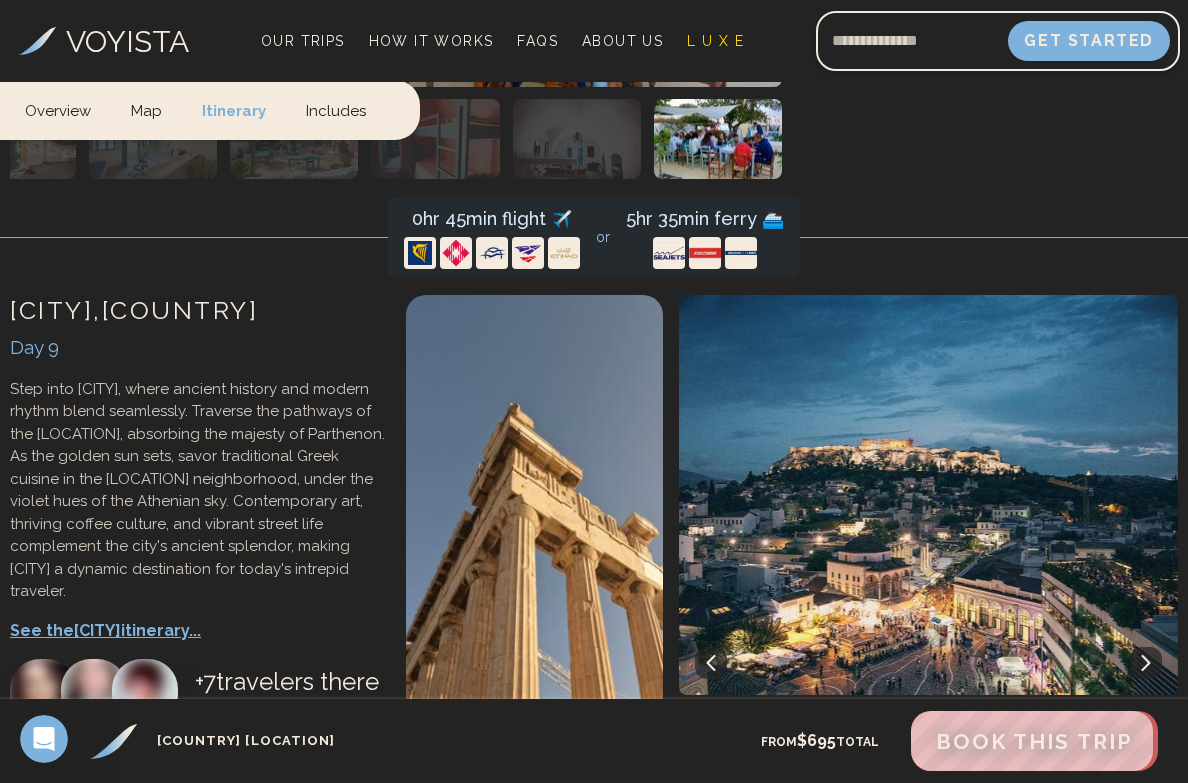 click on "See the [CITY] itinerary..." at bounding box center (198, 631) 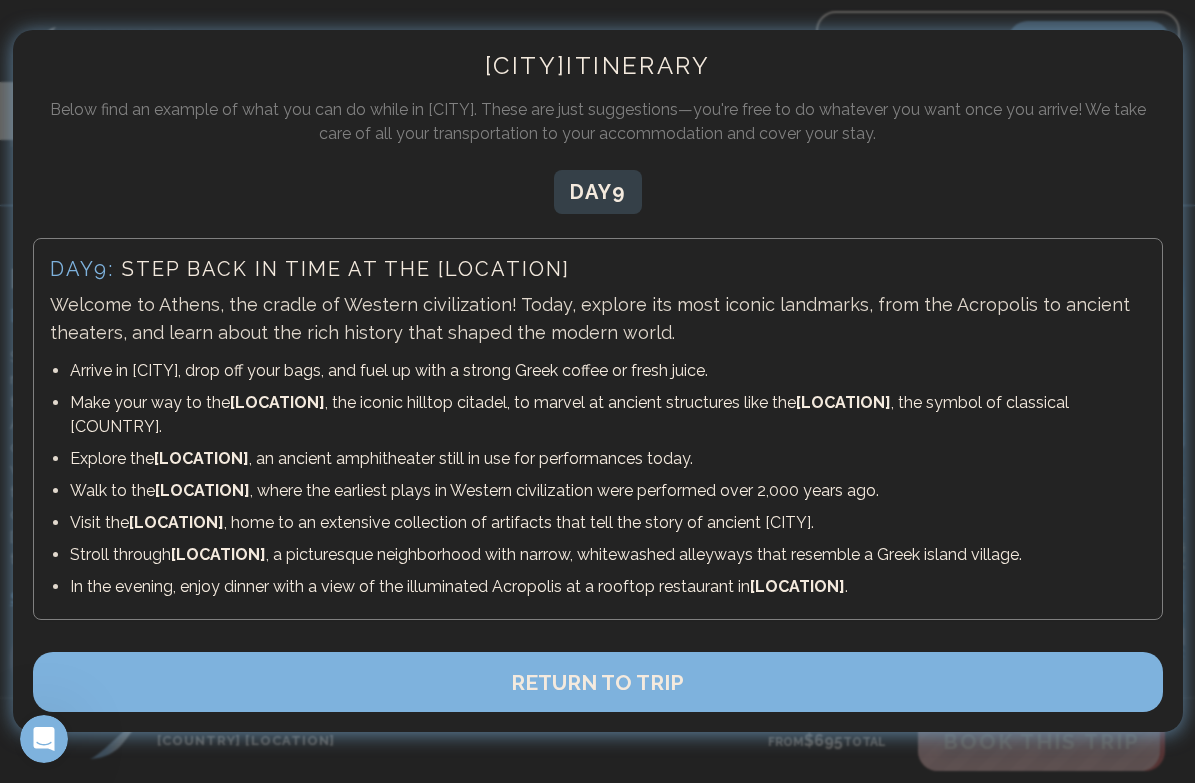 click on "RETURN TO TRIP" at bounding box center (598, 682) 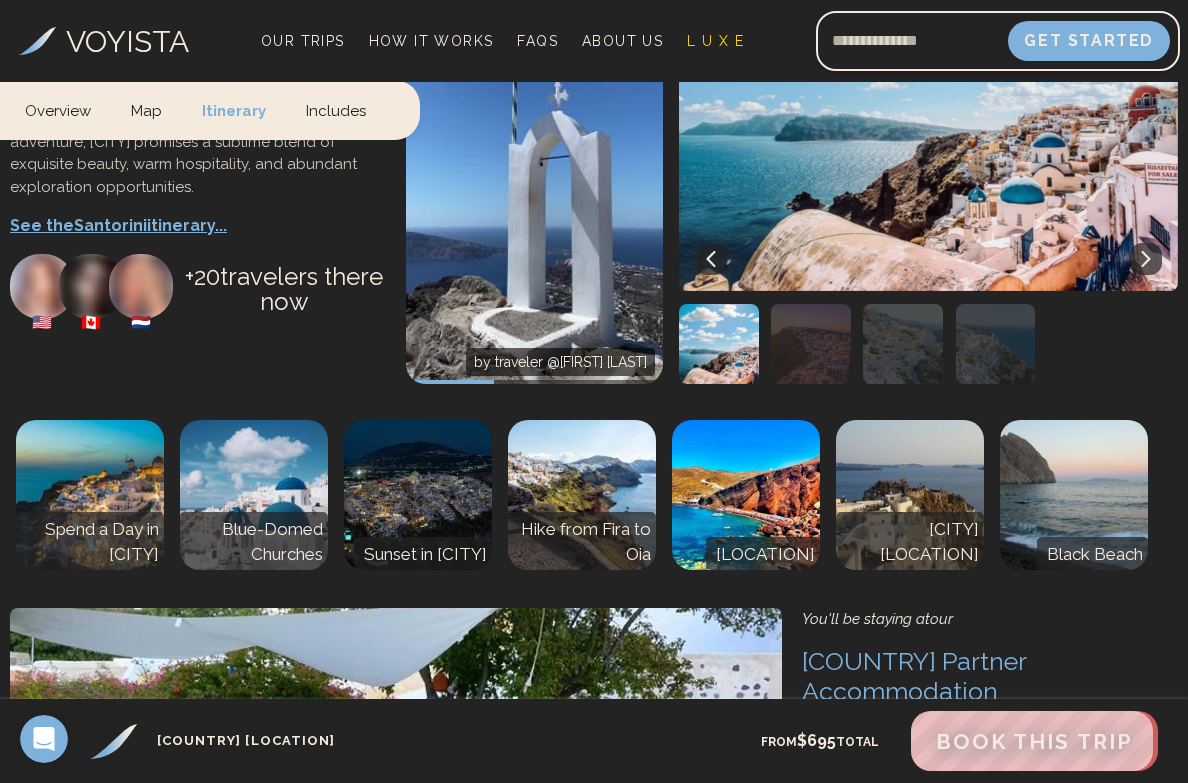 scroll, scrollTop: 4966, scrollLeft: 0, axis: vertical 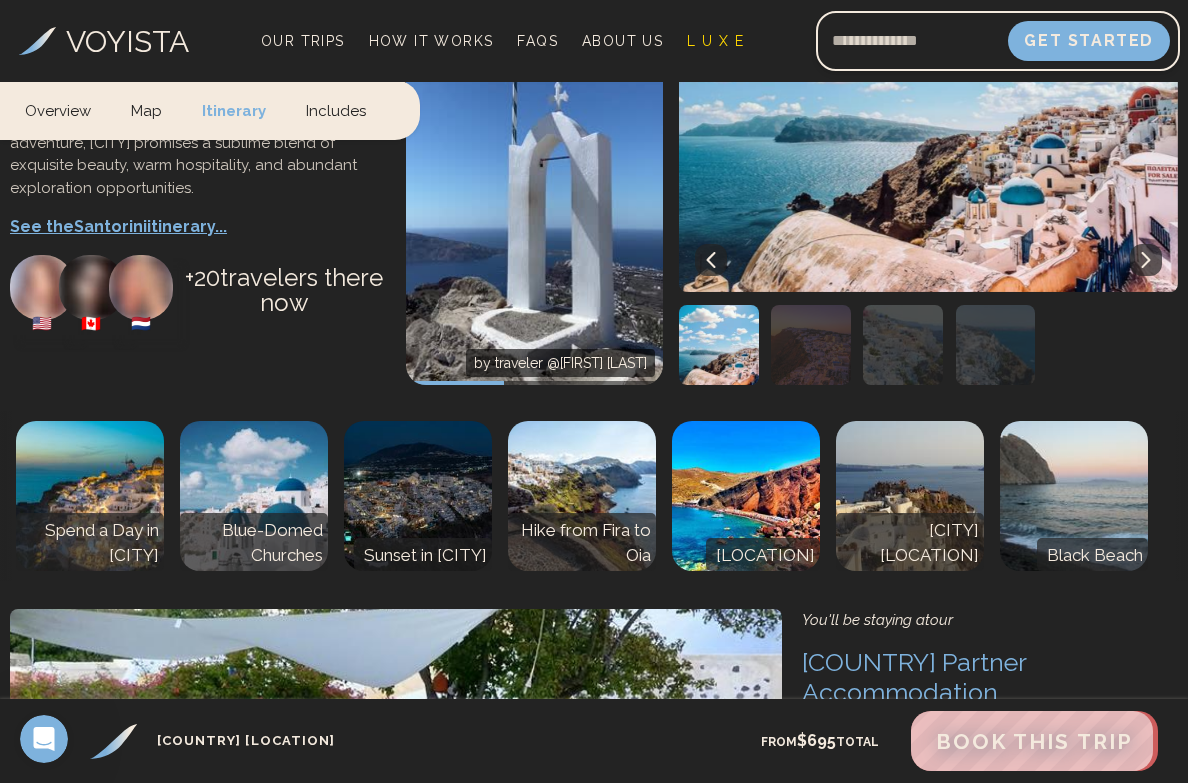 click at bounding box center (582, 496) 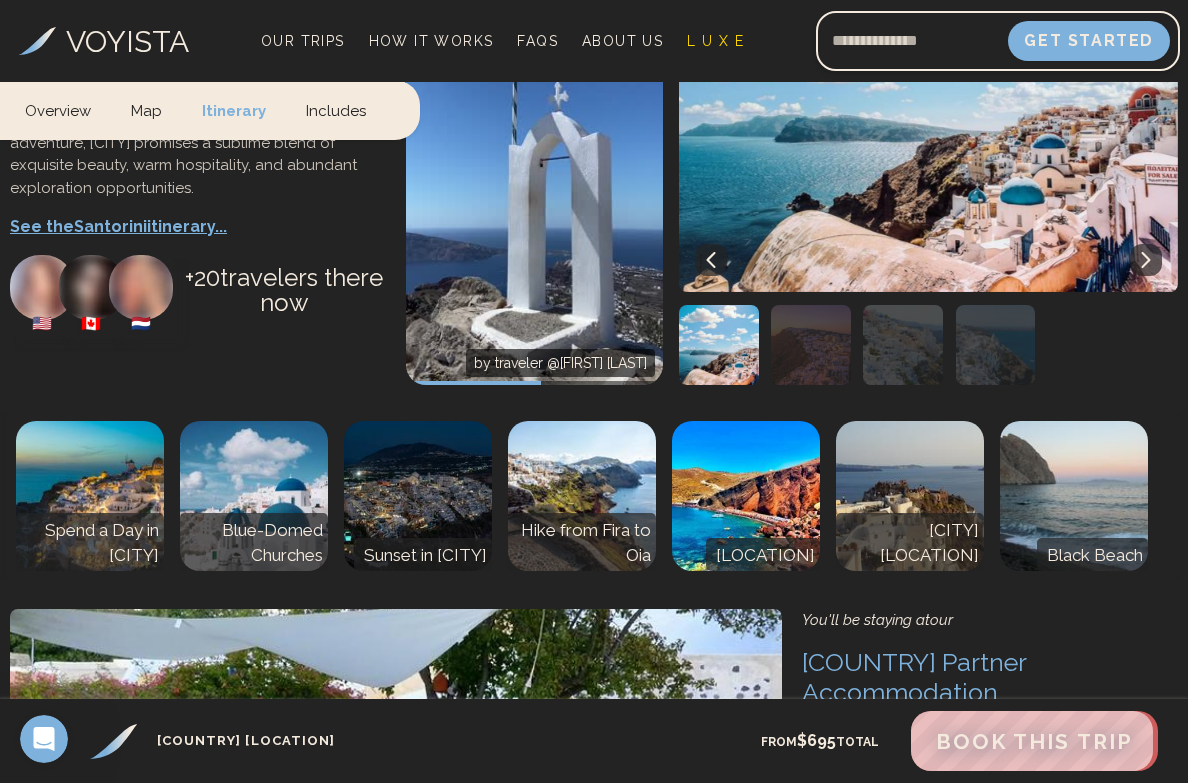 click on "Hike from Fira to Oia" at bounding box center (582, 543) 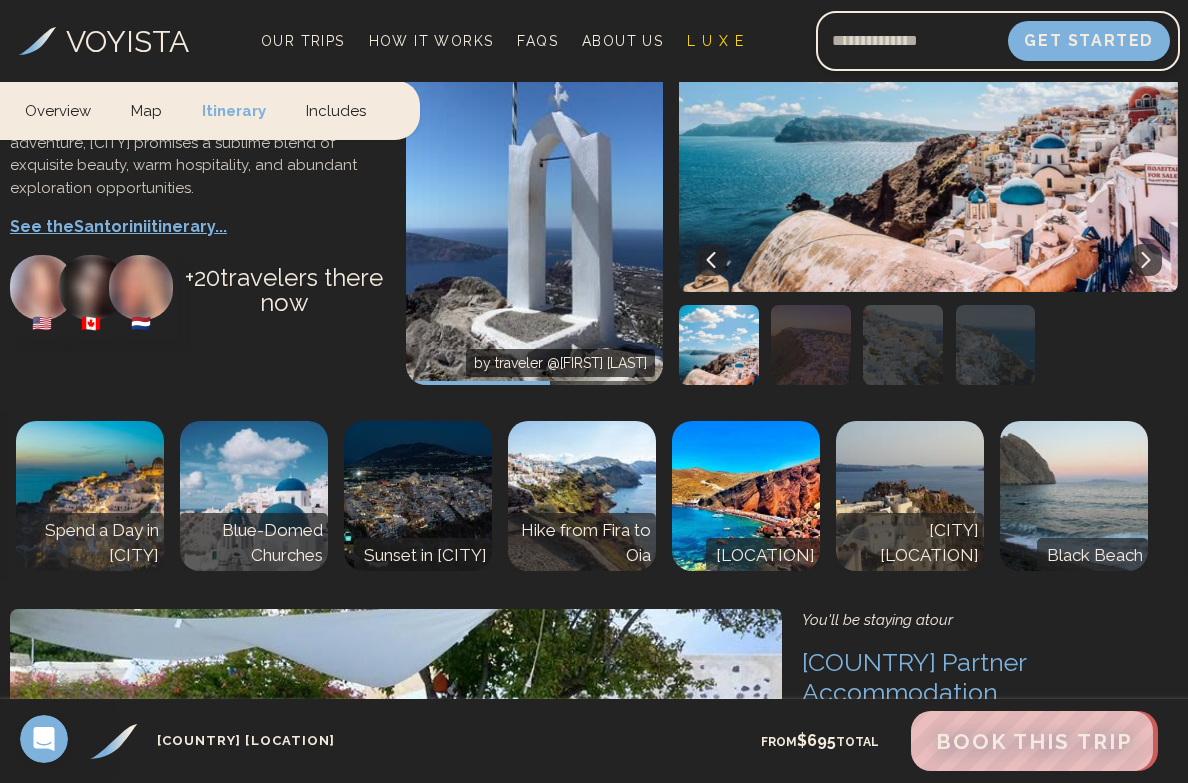 click at bounding box center (746, 496) 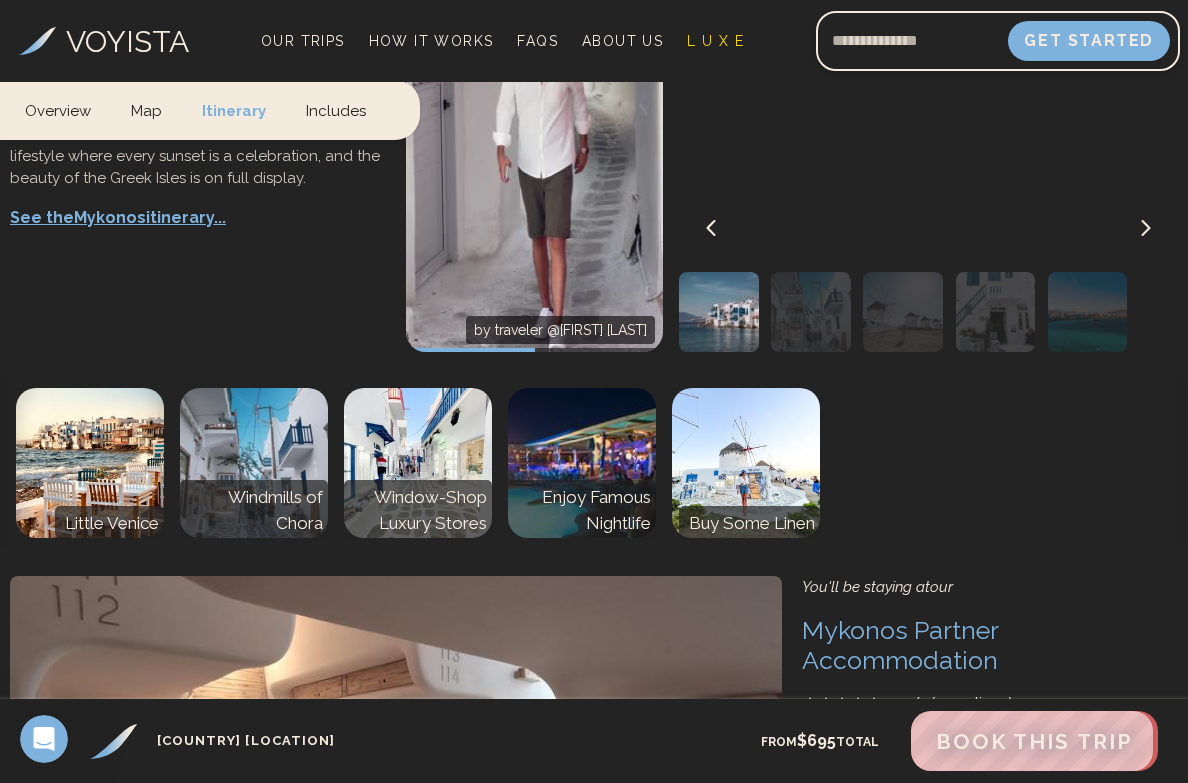 scroll, scrollTop: 2366, scrollLeft: 0, axis: vertical 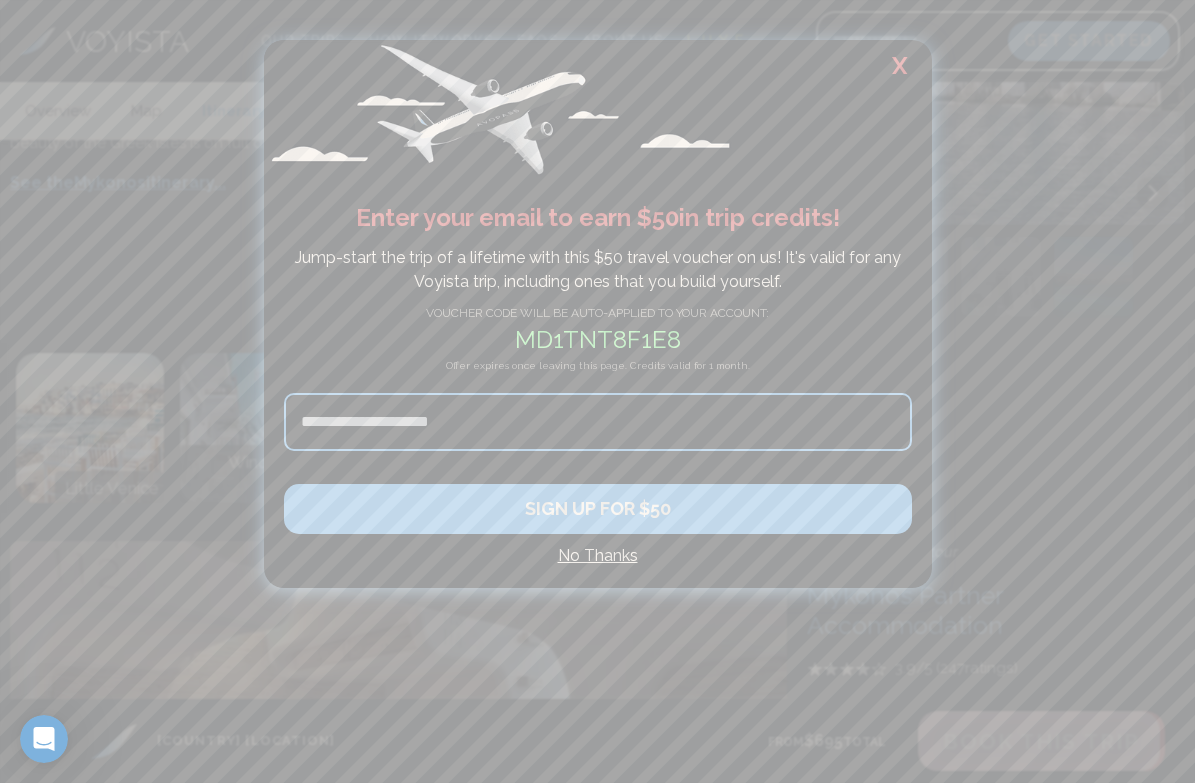 click on "X" at bounding box center (900, 66) 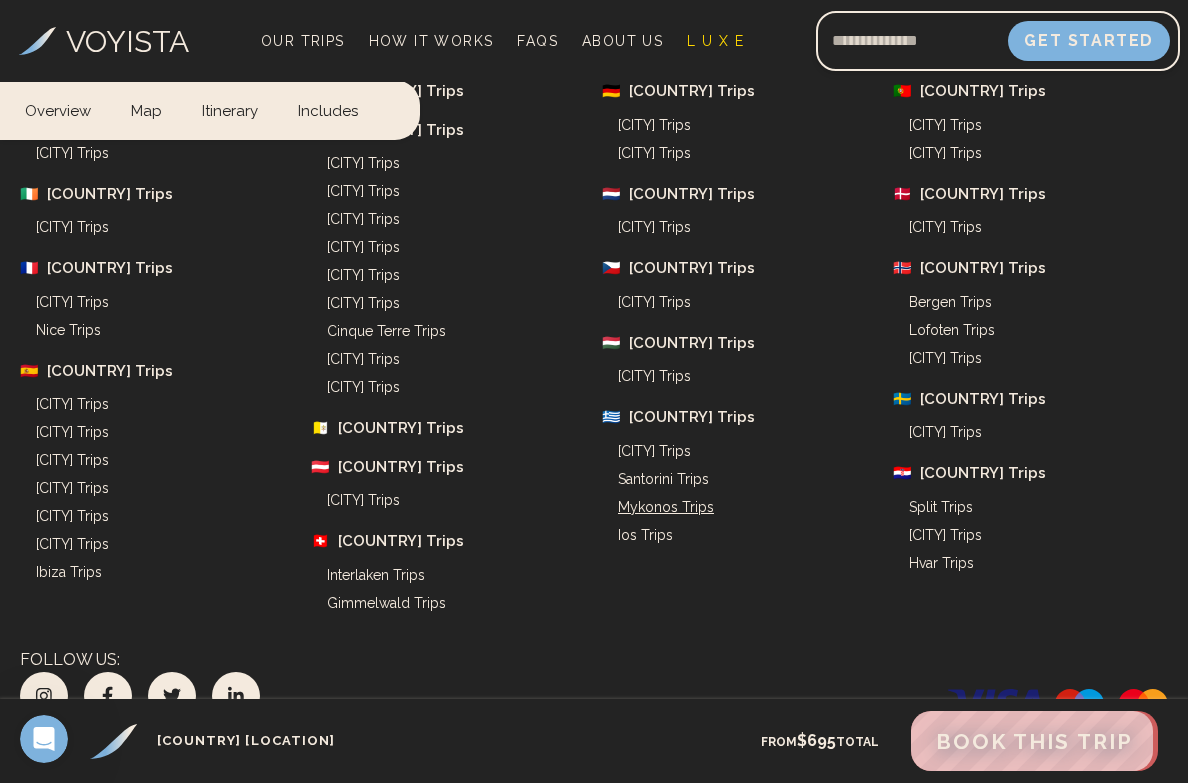 scroll, scrollTop: 9309, scrollLeft: 0, axis: vertical 